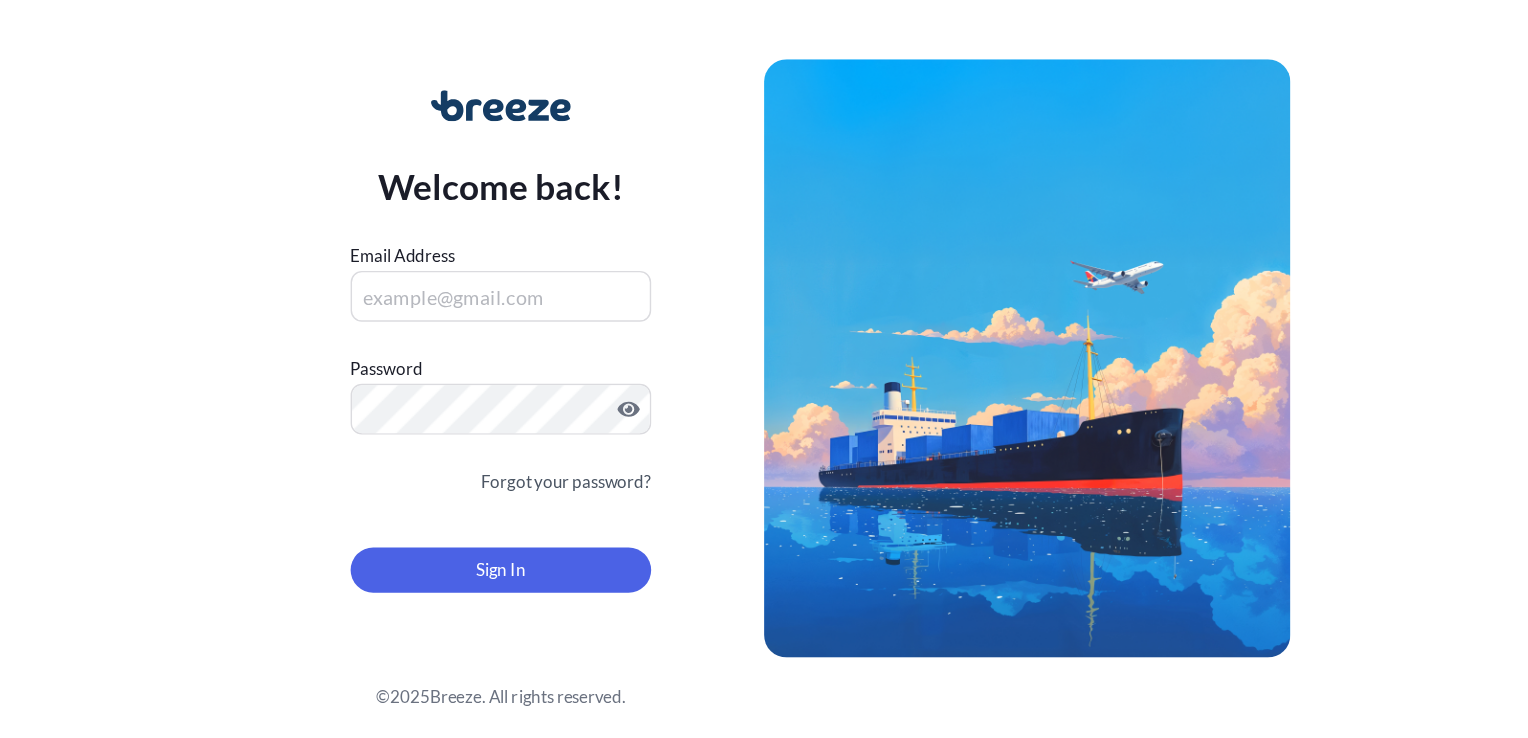 scroll, scrollTop: 0, scrollLeft: 0, axis: both 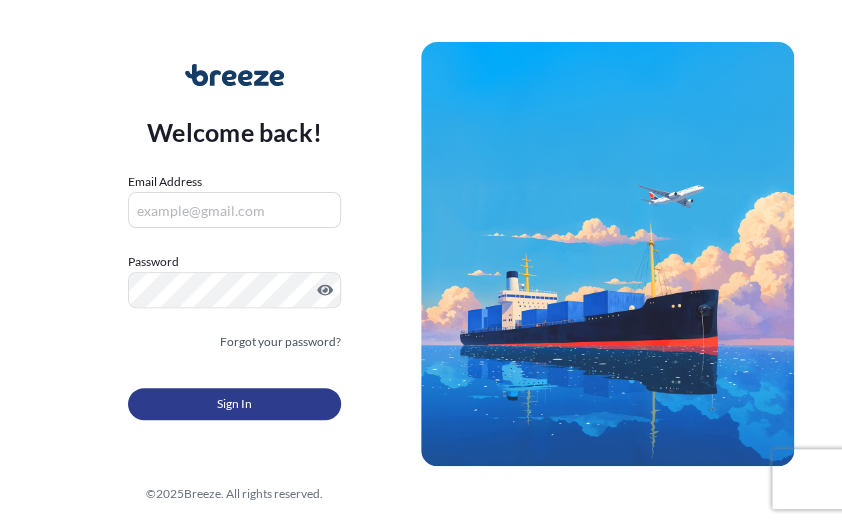 type on "[EMAIL]" 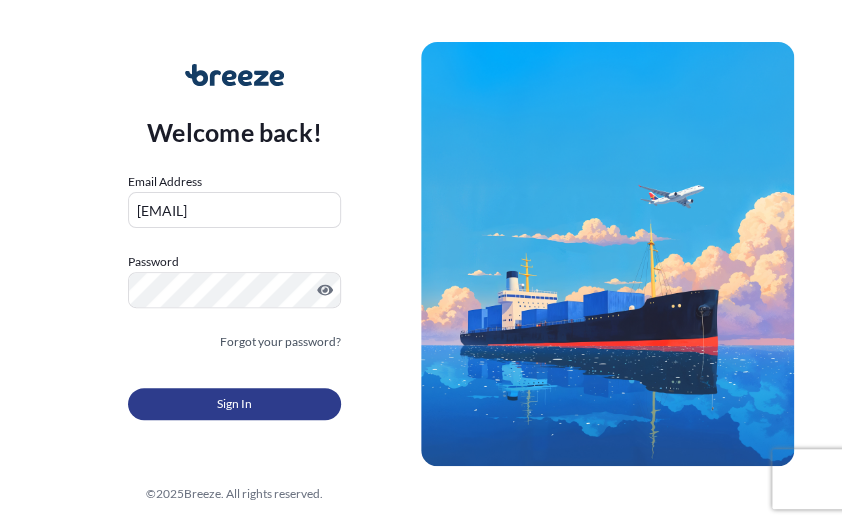 click on "Sign In" at bounding box center [234, 404] 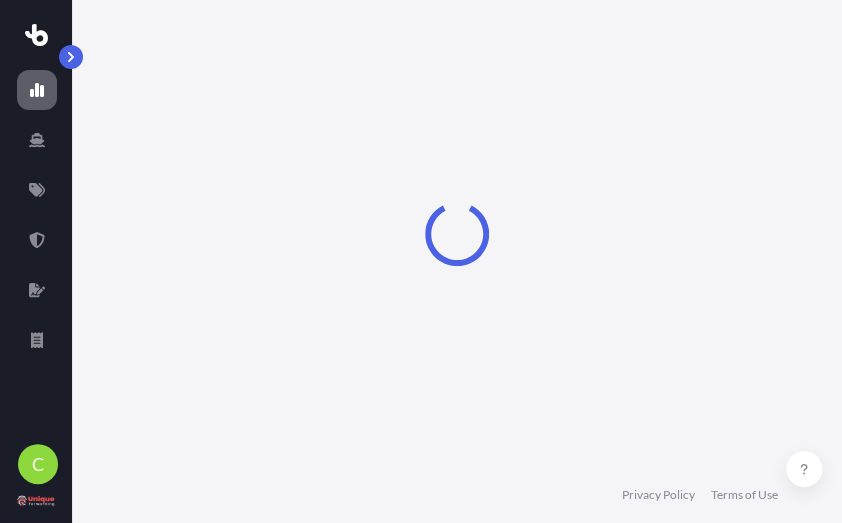 select on "2025" 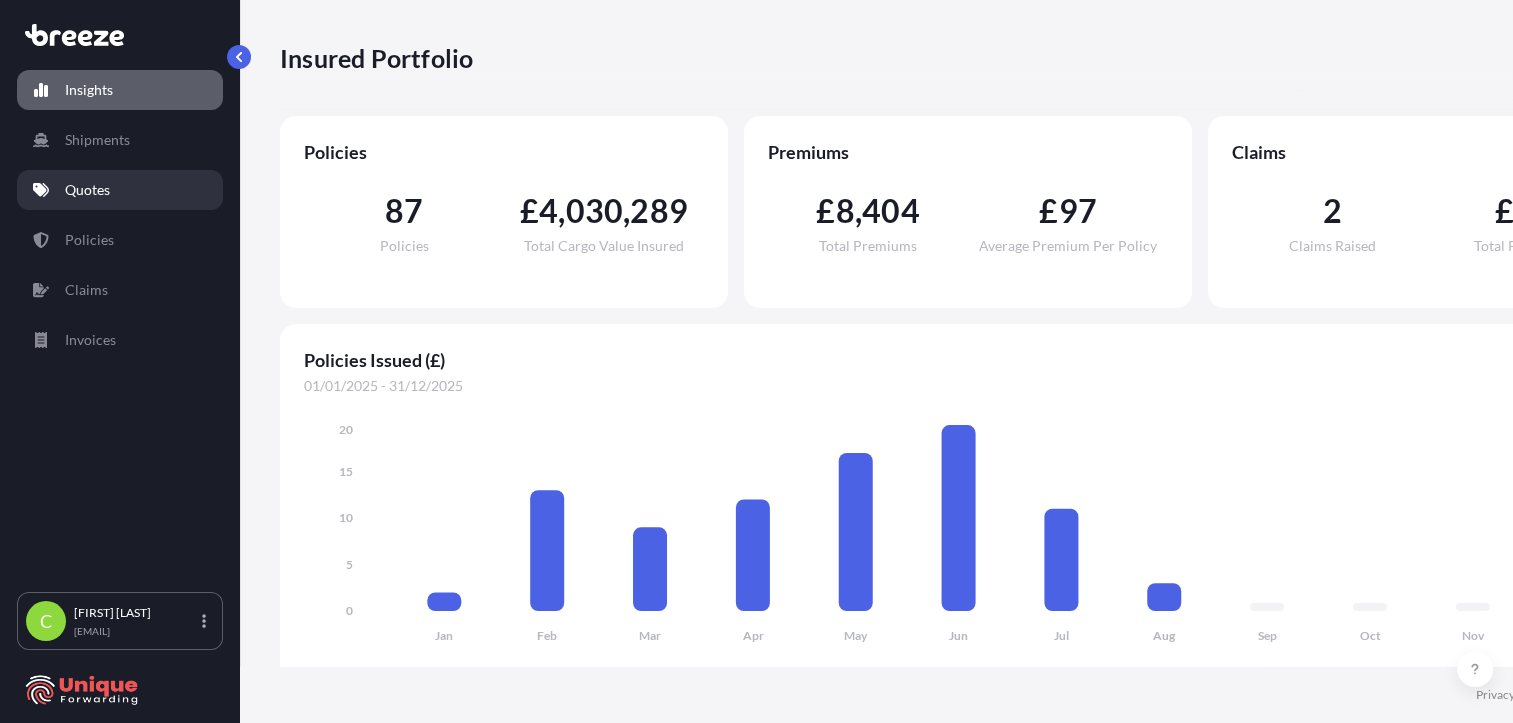 click on "Quotes" at bounding box center [87, 190] 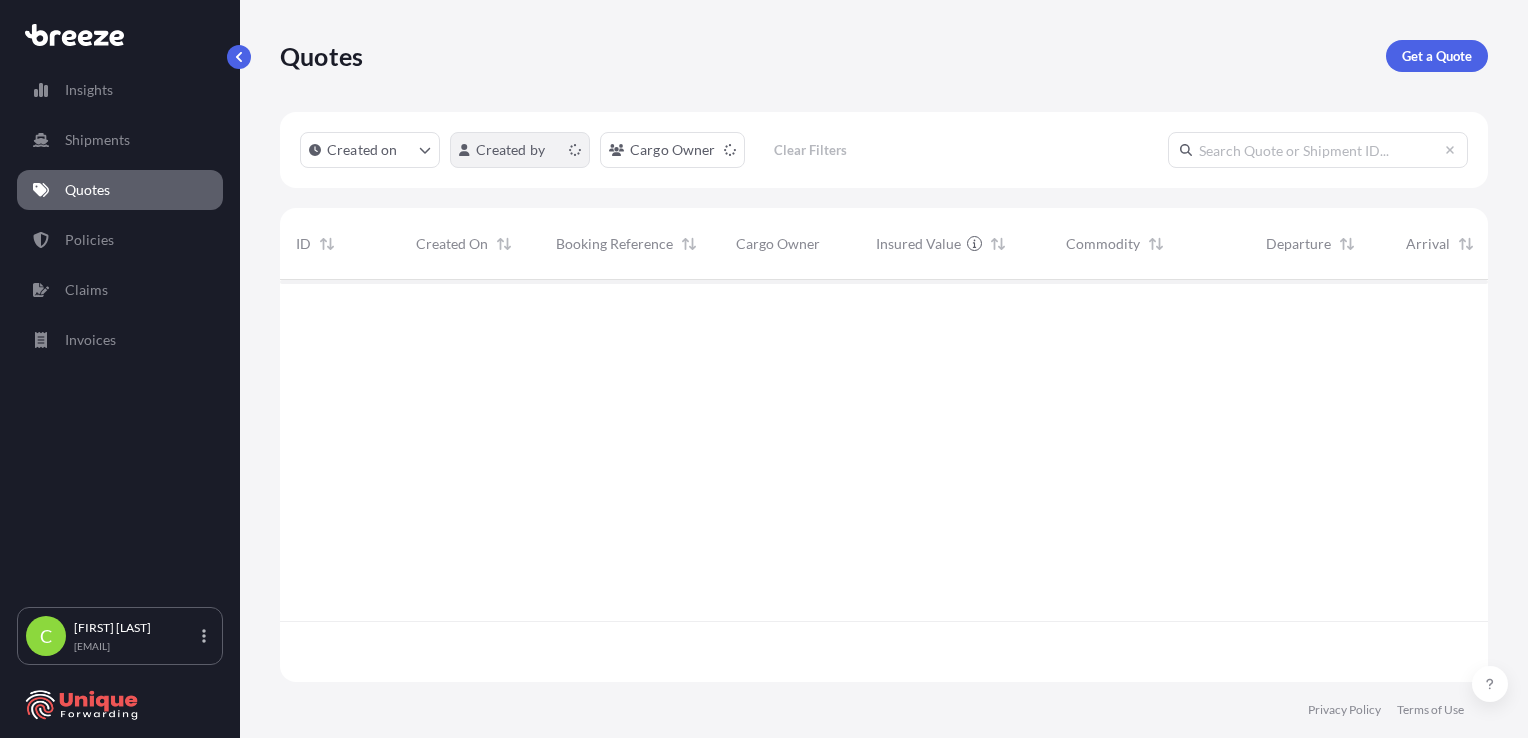 scroll, scrollTop: 16, scrollLeft: 16, axis: both 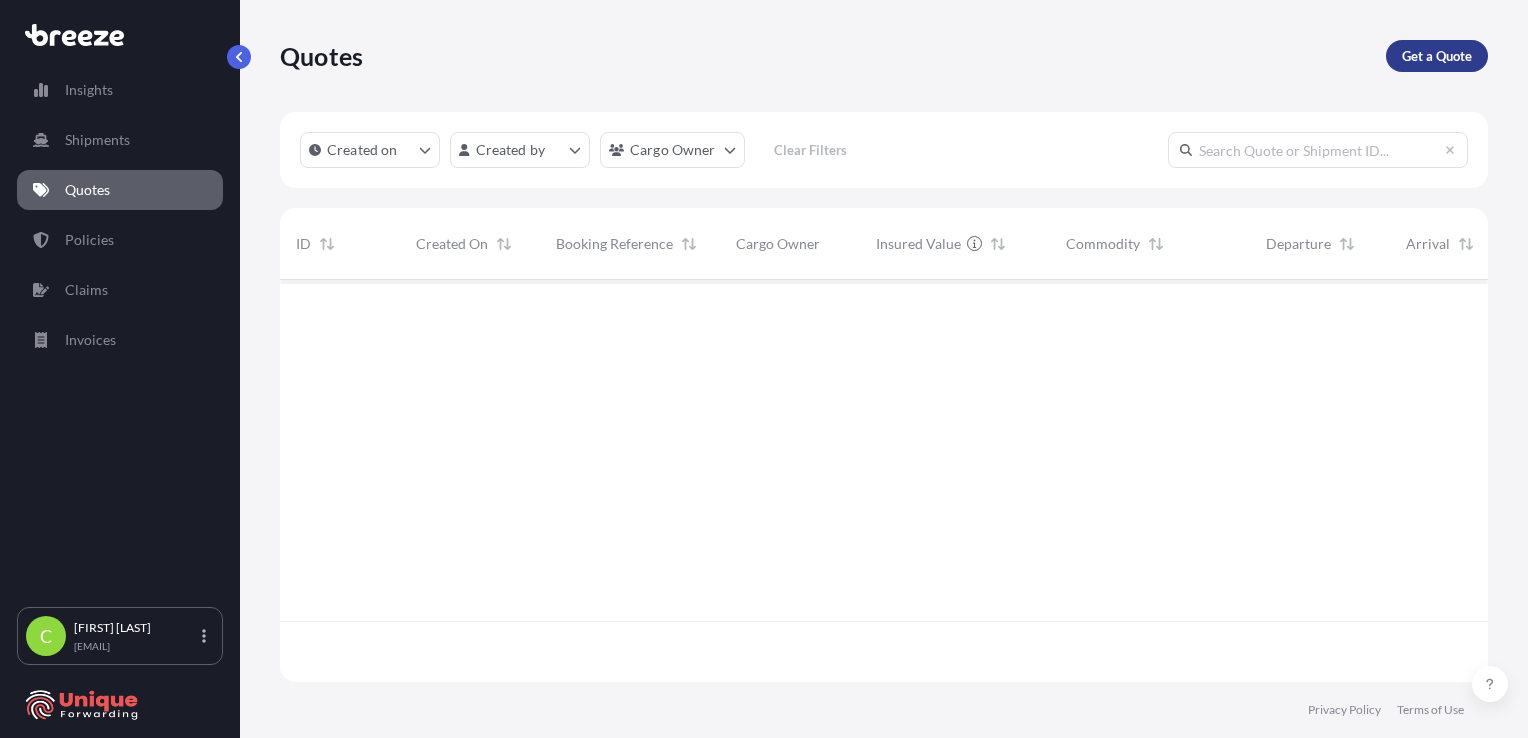 click on "Get a Quote" at bounding box center [1437, 56] 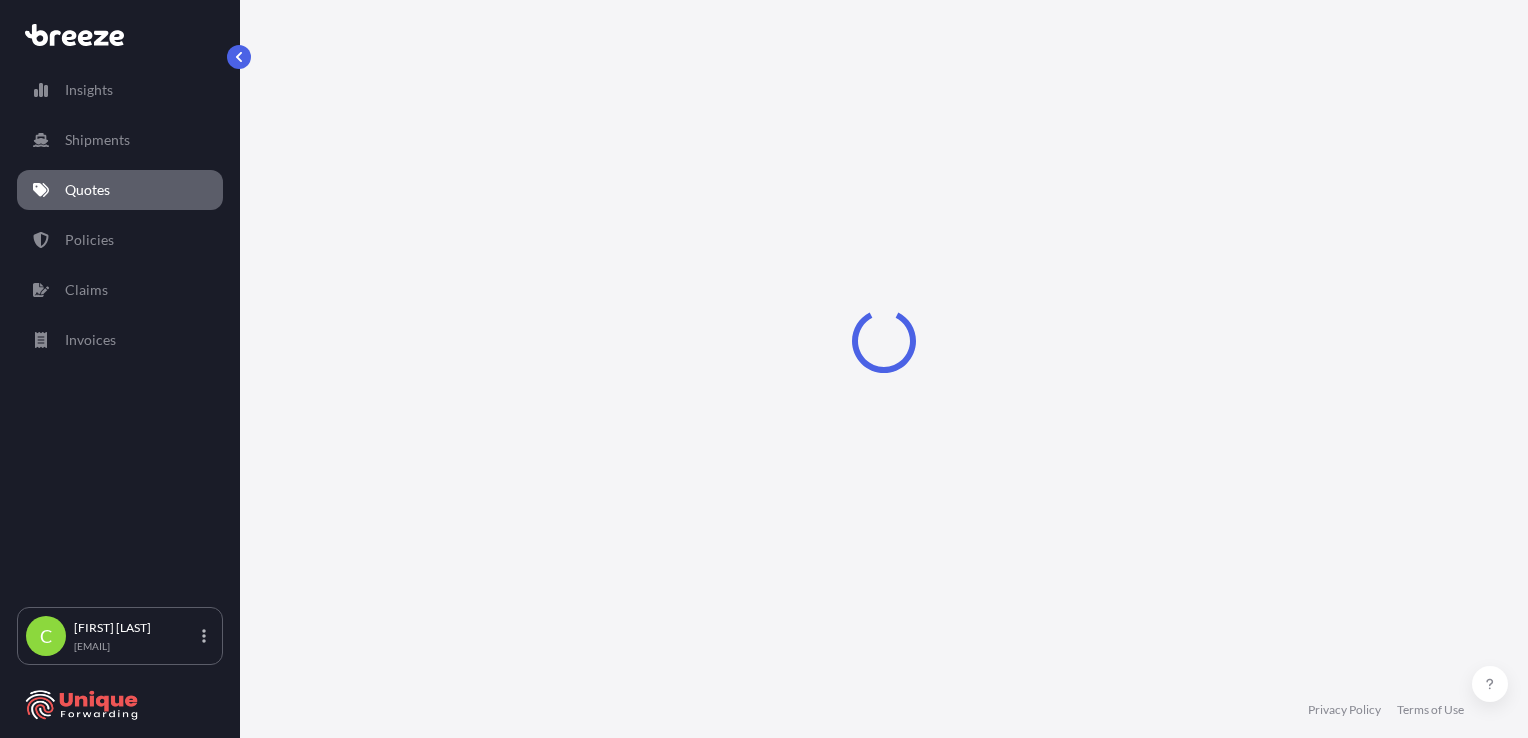 select on "Road" 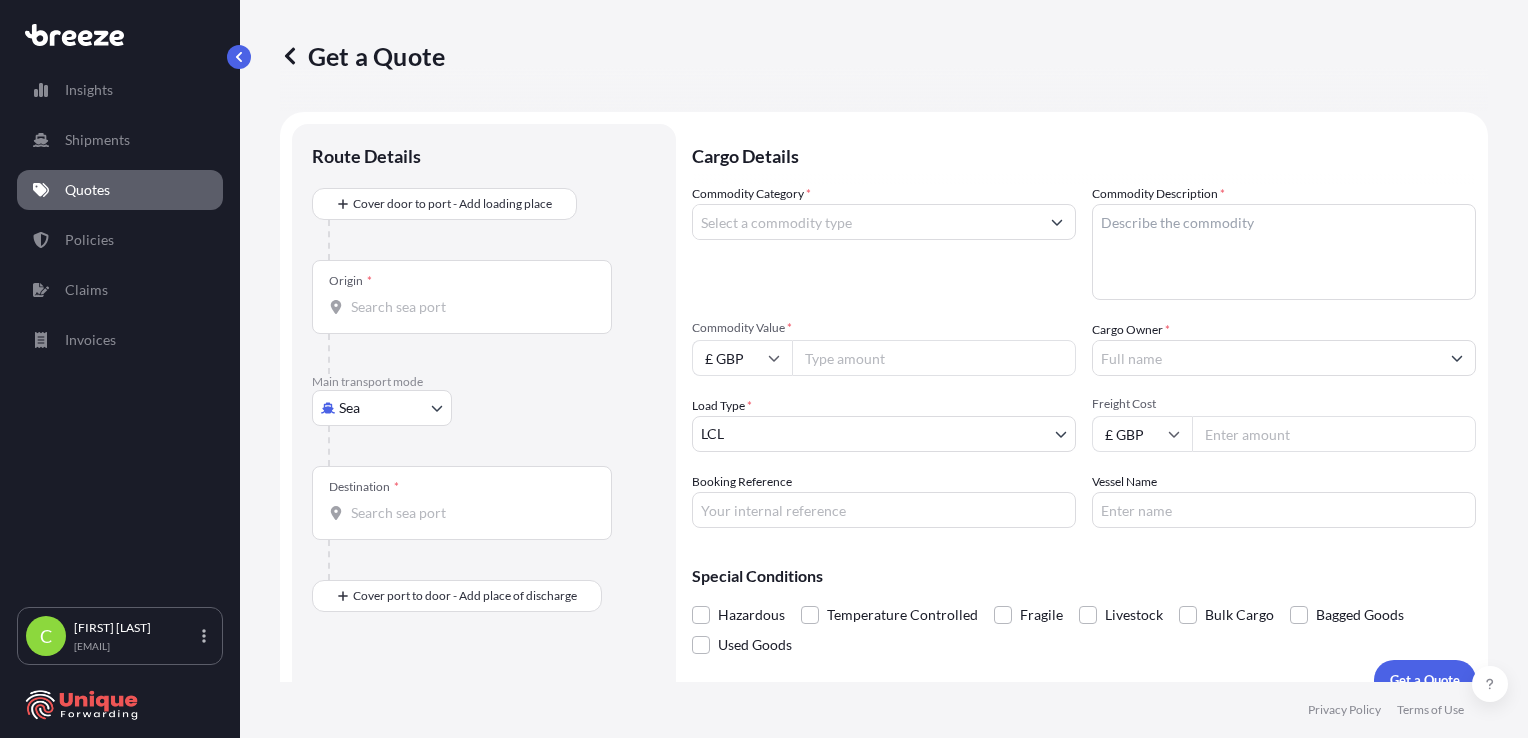 scroll, scrollTop: 29, scrollLeft: 0, axis: vertical 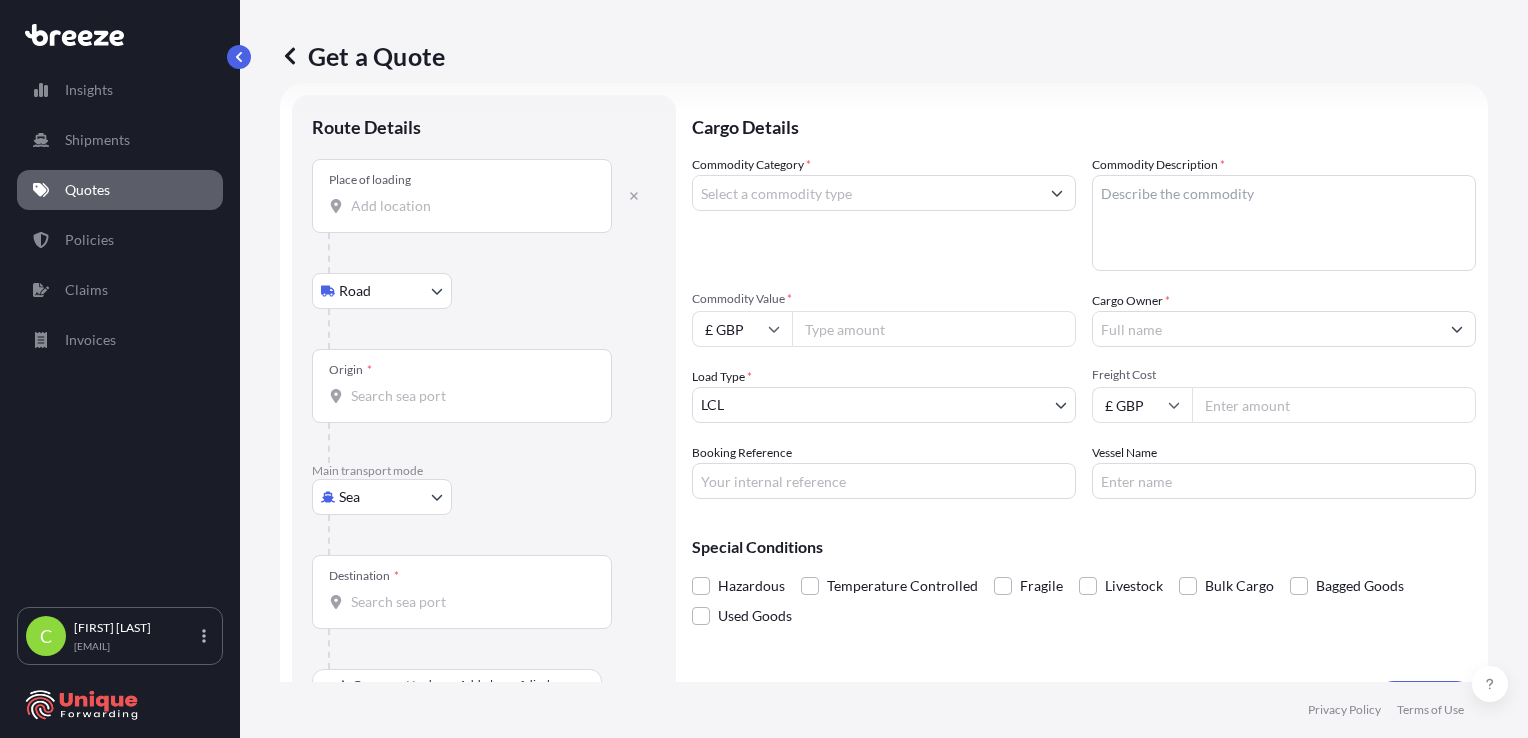 click on "Place of loading" at bounding box center (469, 206) 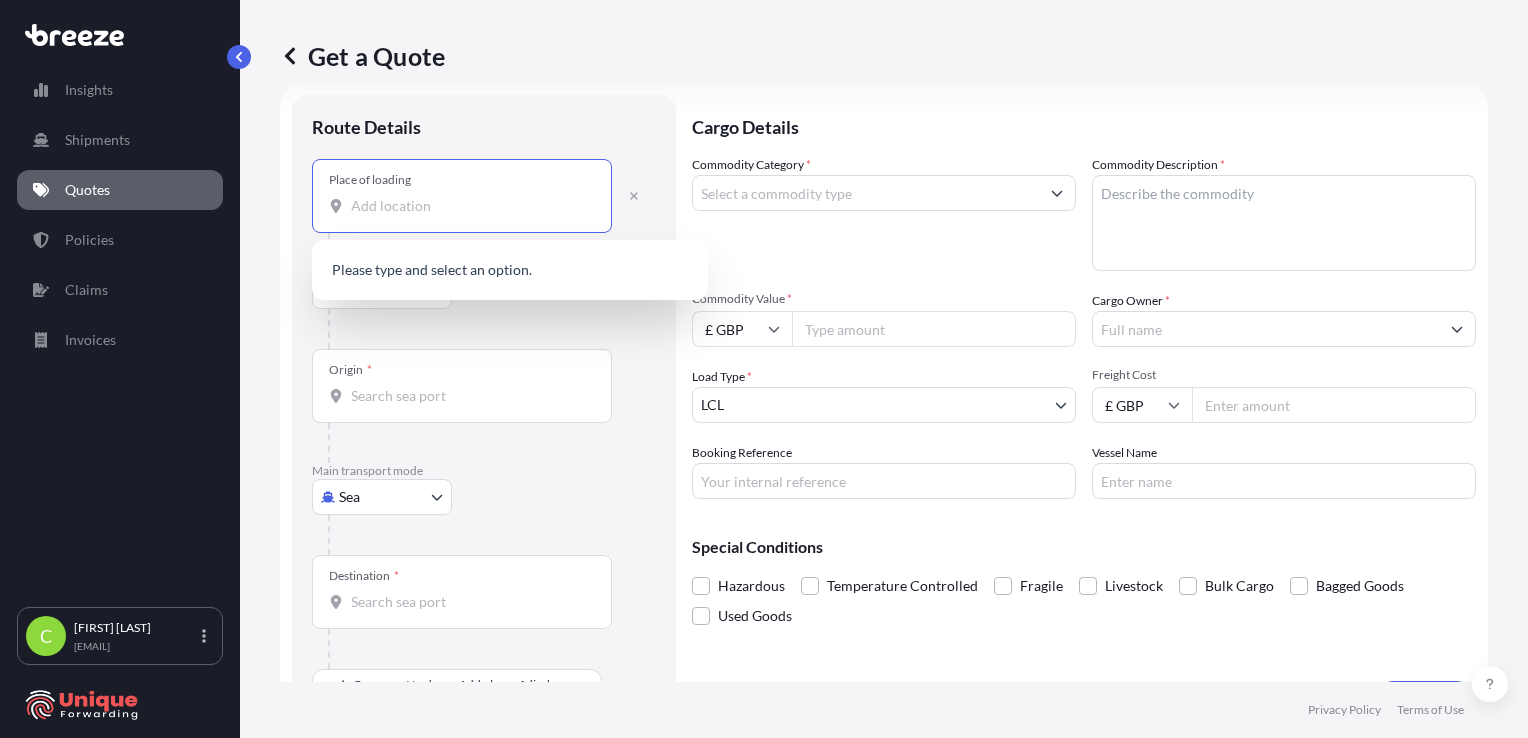 paste on "guyen Giap Village" 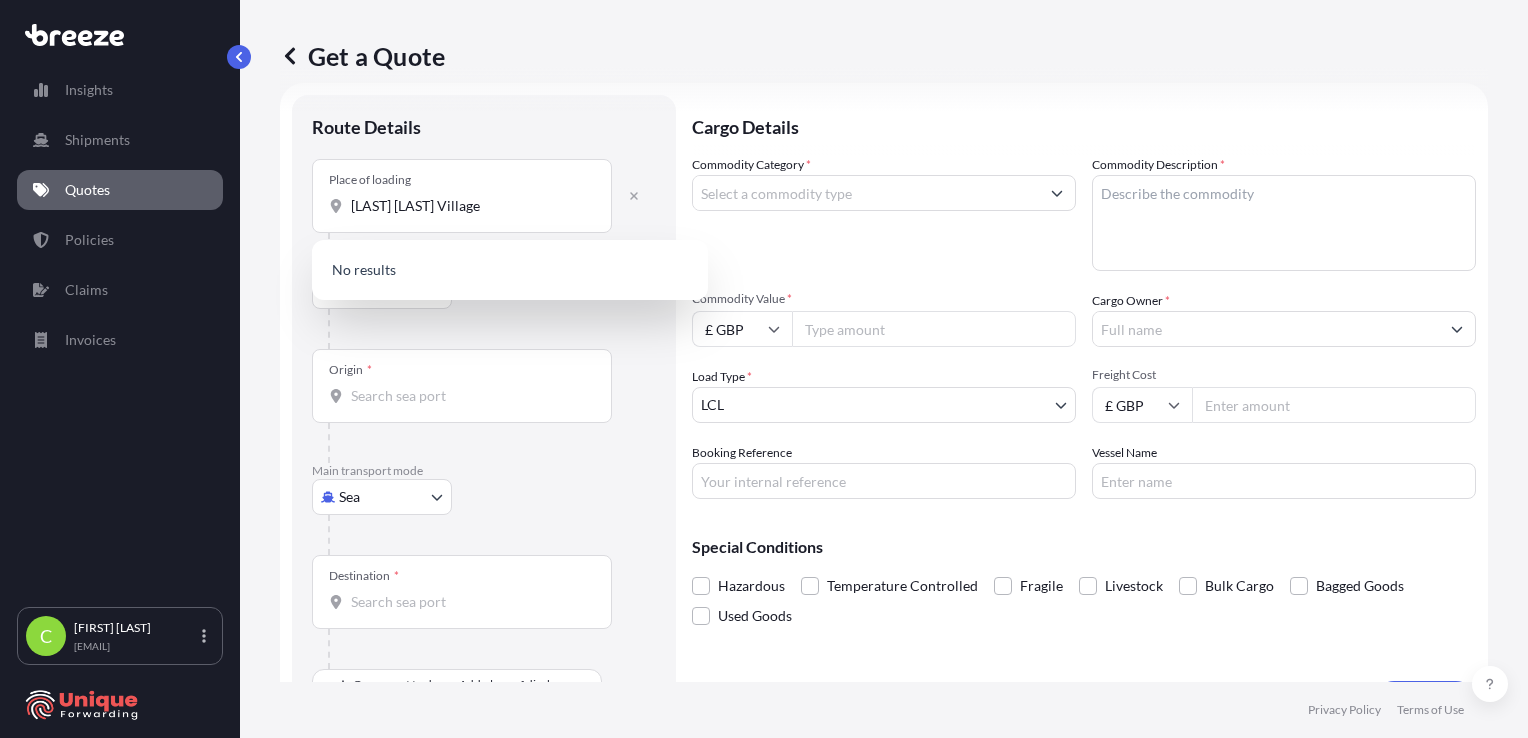 click on "guyen Giap Village" at bounding box center (462, 206) 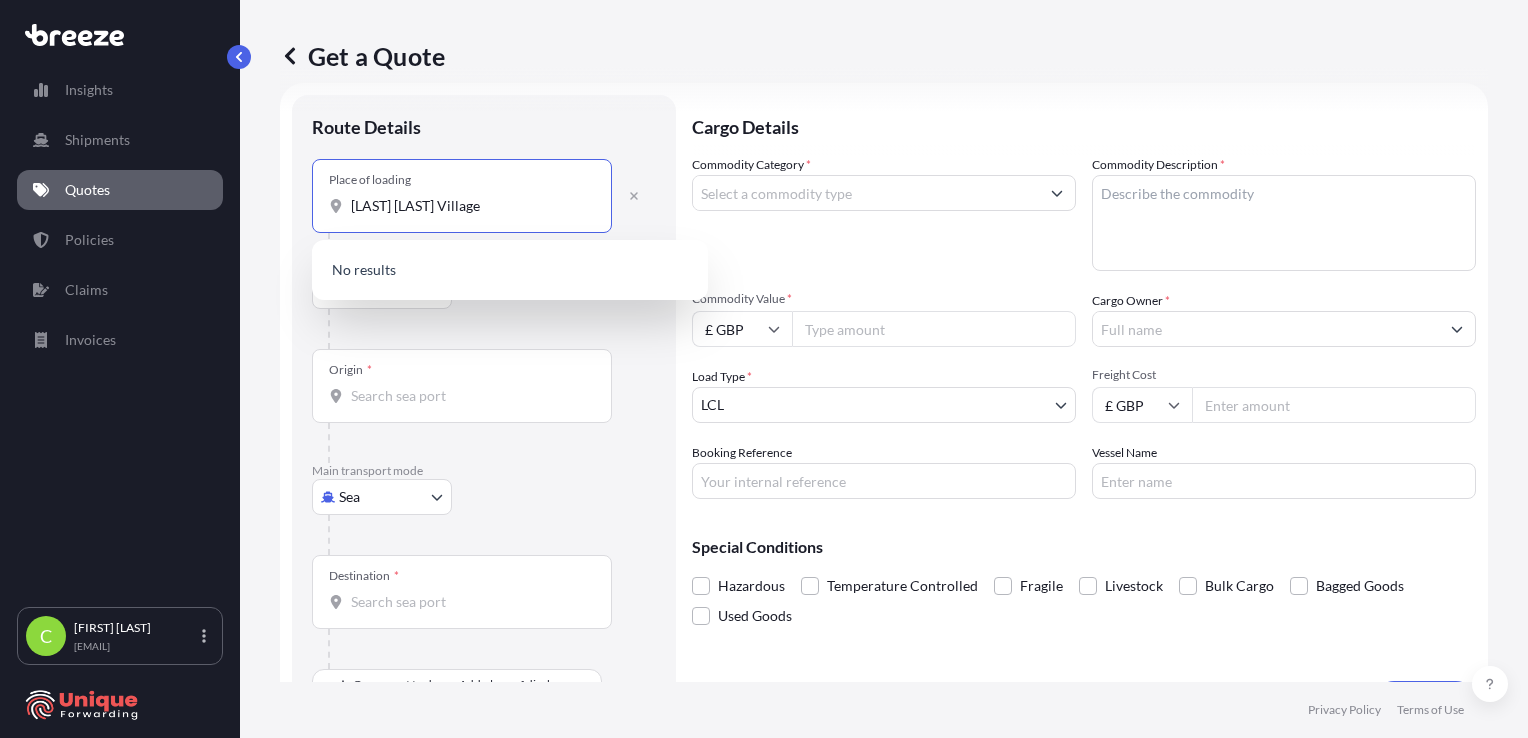 click on "guyen Giap Village" at bounding box center (469, 206) 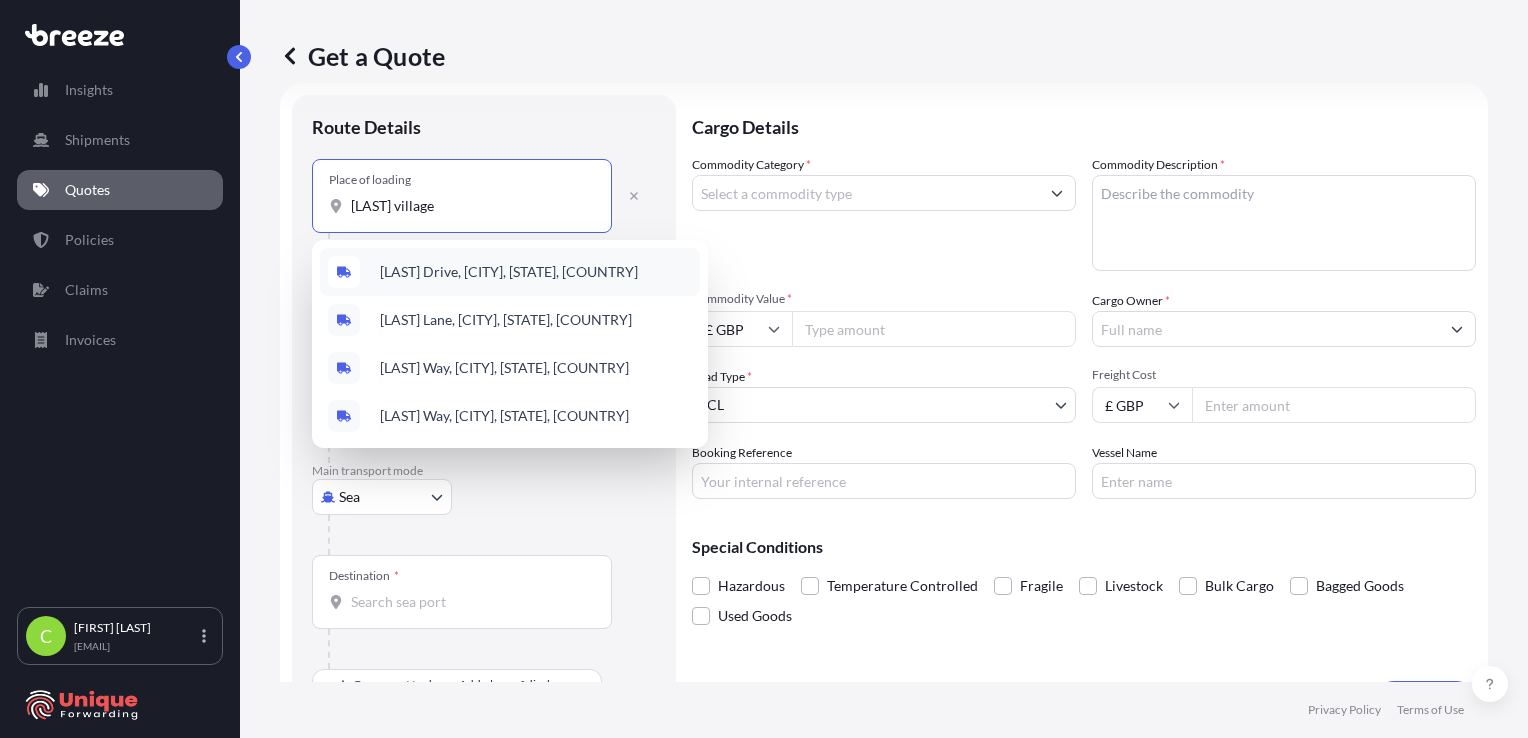 drag, startPoint x: 447, startPoint y: 205, endPoint x: 324, endPoint y: 202, distance: 123.03658 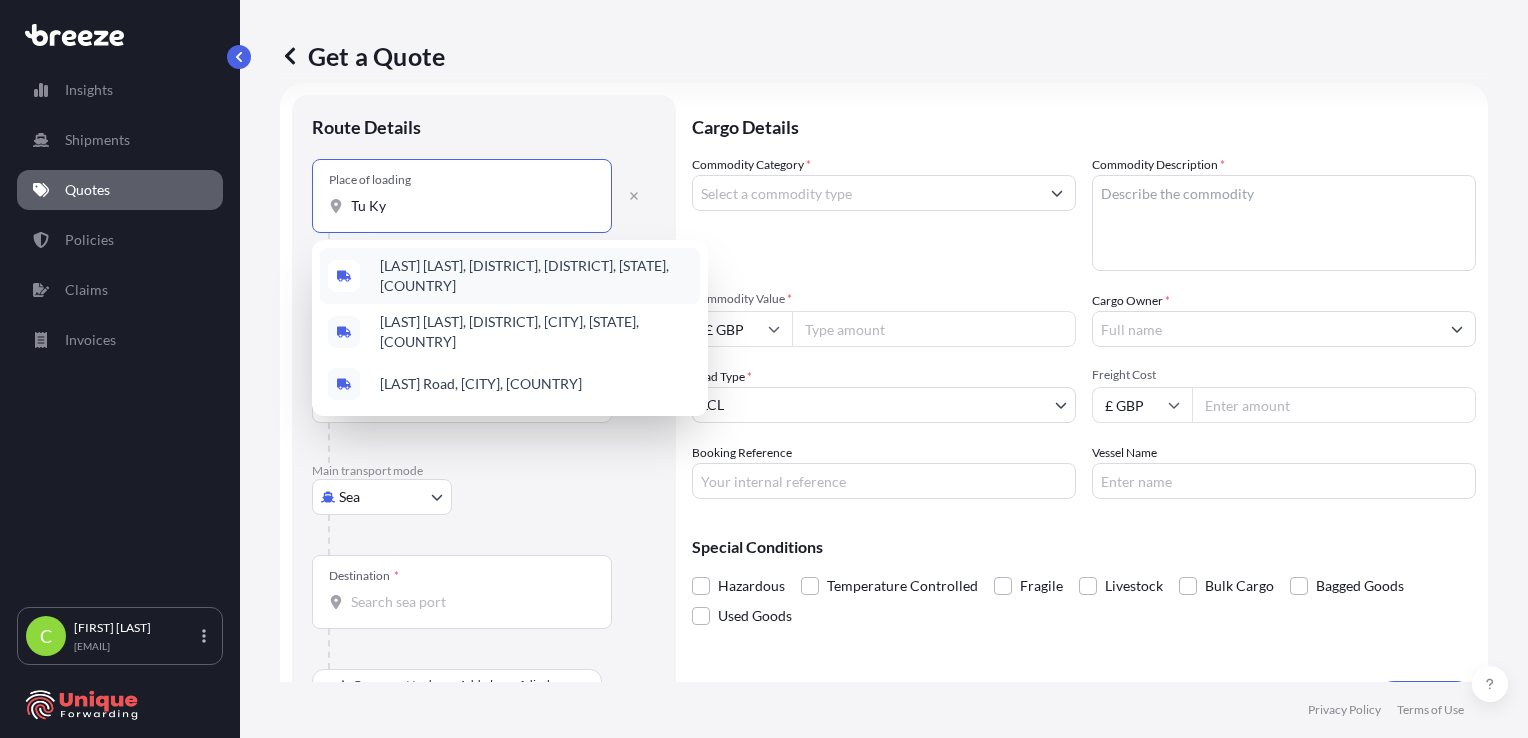 click on "Tử Kỳ, tt. Thứa, Lương Tài District, Bac Ninh, [COUNTRY]" at bounding box center (536, 276) 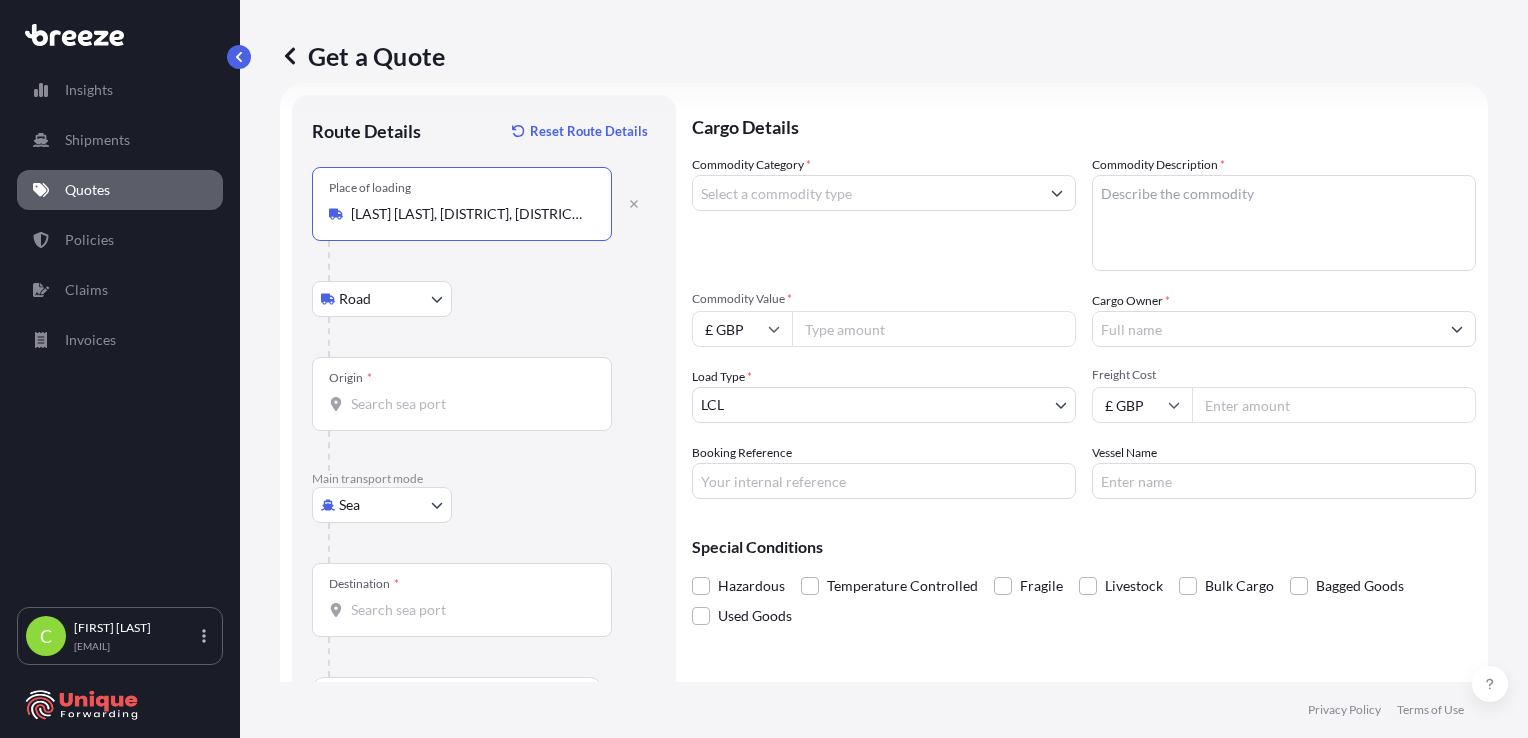 type on "Tử Kỳ, tt. Thứa, Lương Tài District, Bac Ninh, [COUNTRY]" 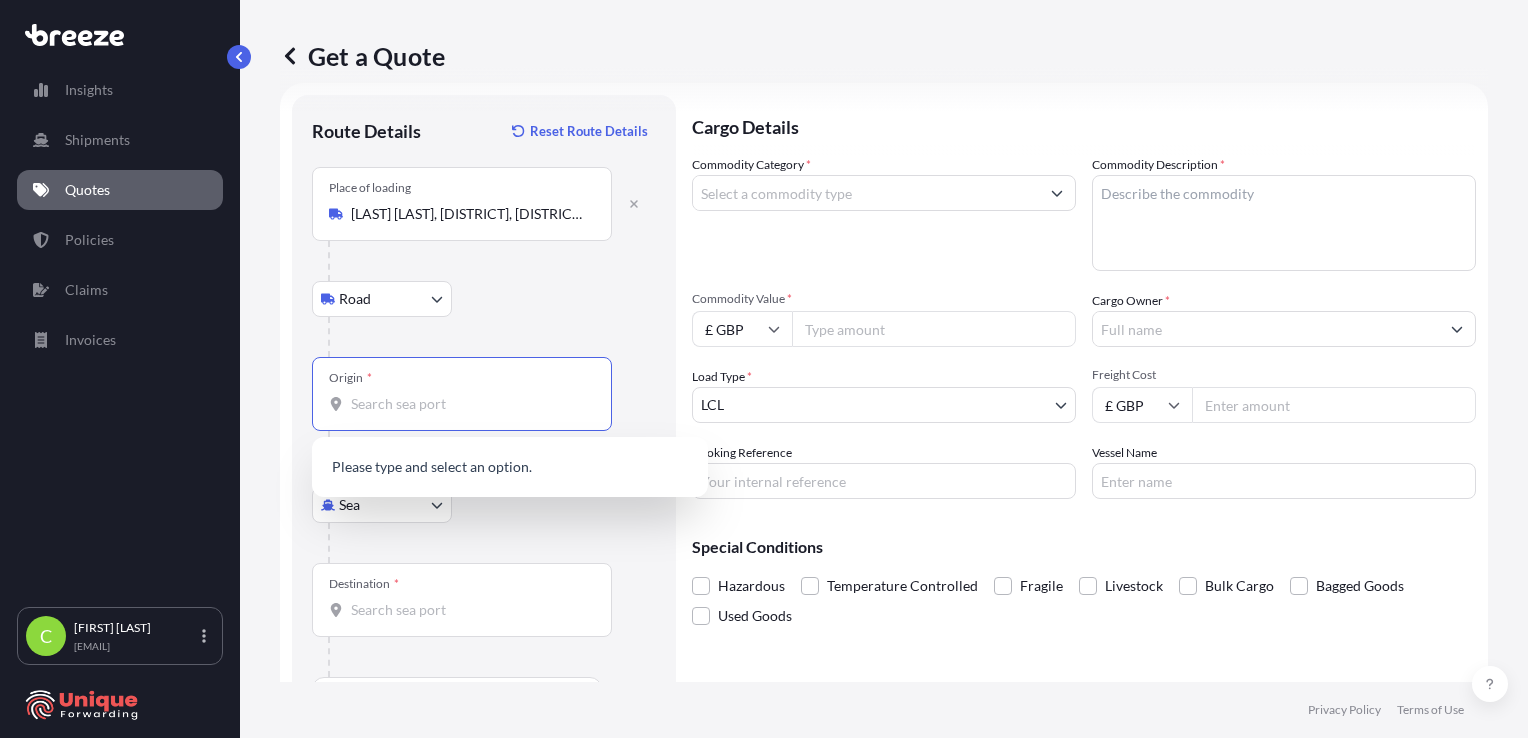 click on "Origin *" at bounding box center (469, 404) 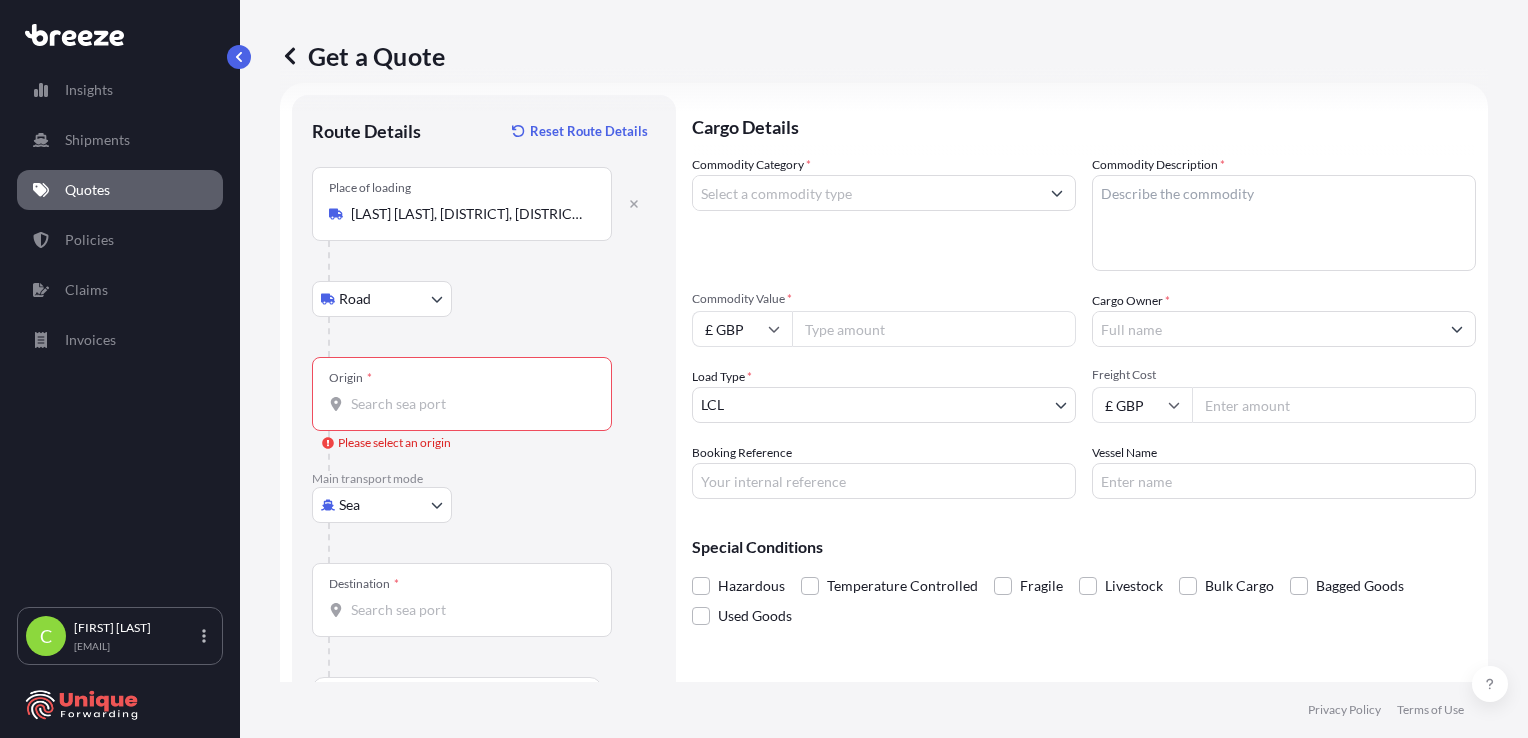 click on "Origin *" at bounding box center (462, 394) 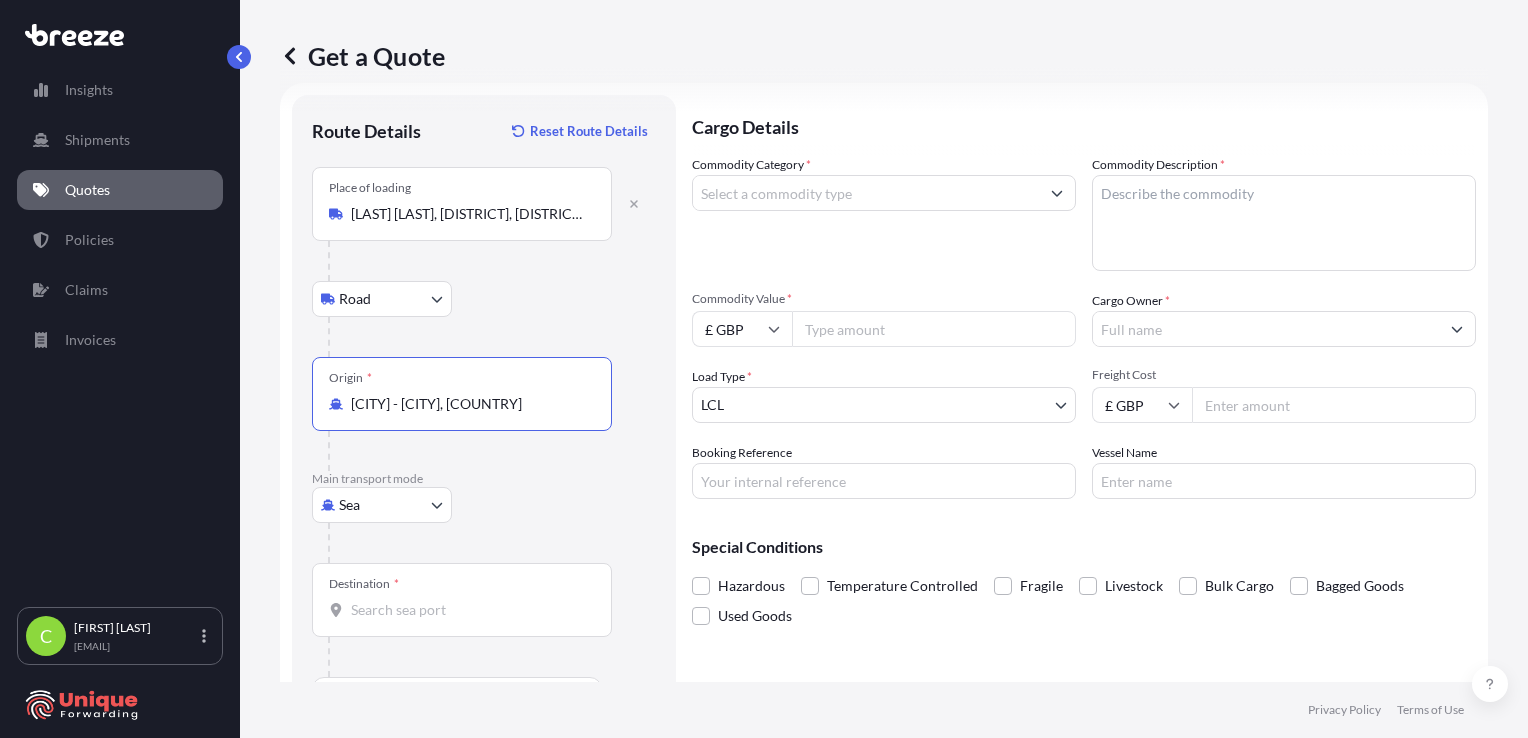 type on "VNHPH - Haiphong, [COUNTRY]" 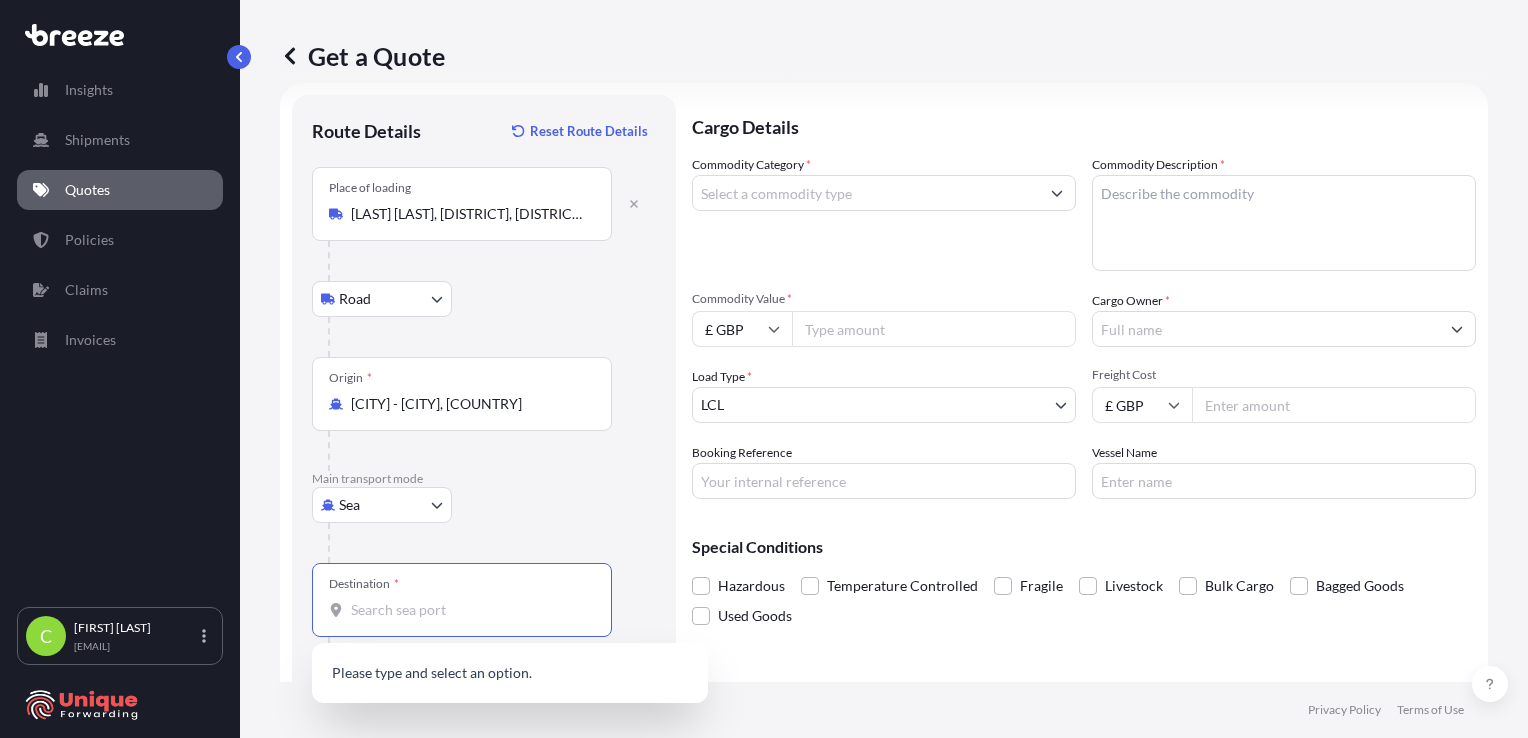 click on "Destination * Please select a destination" at bounding box center (469, 610) 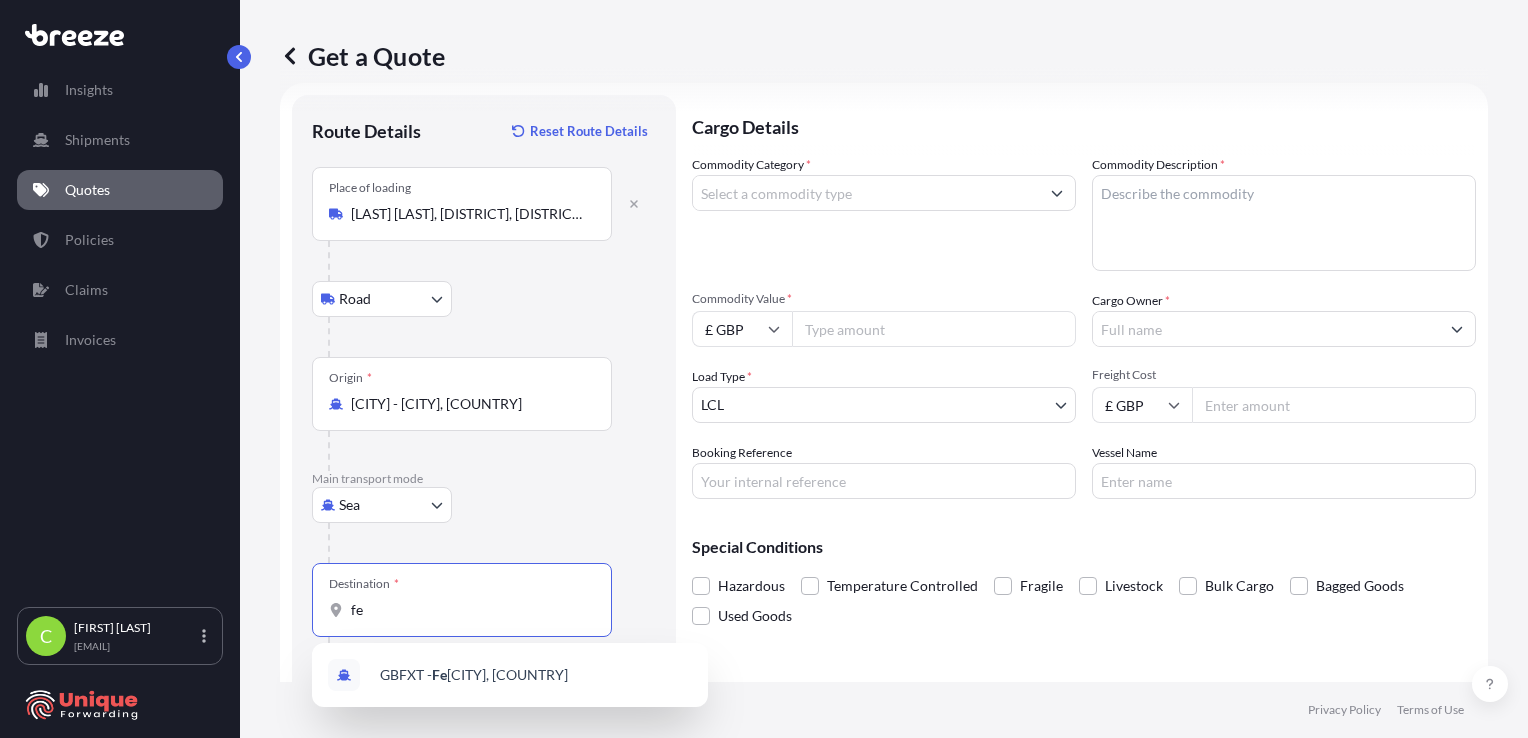 type on "f" 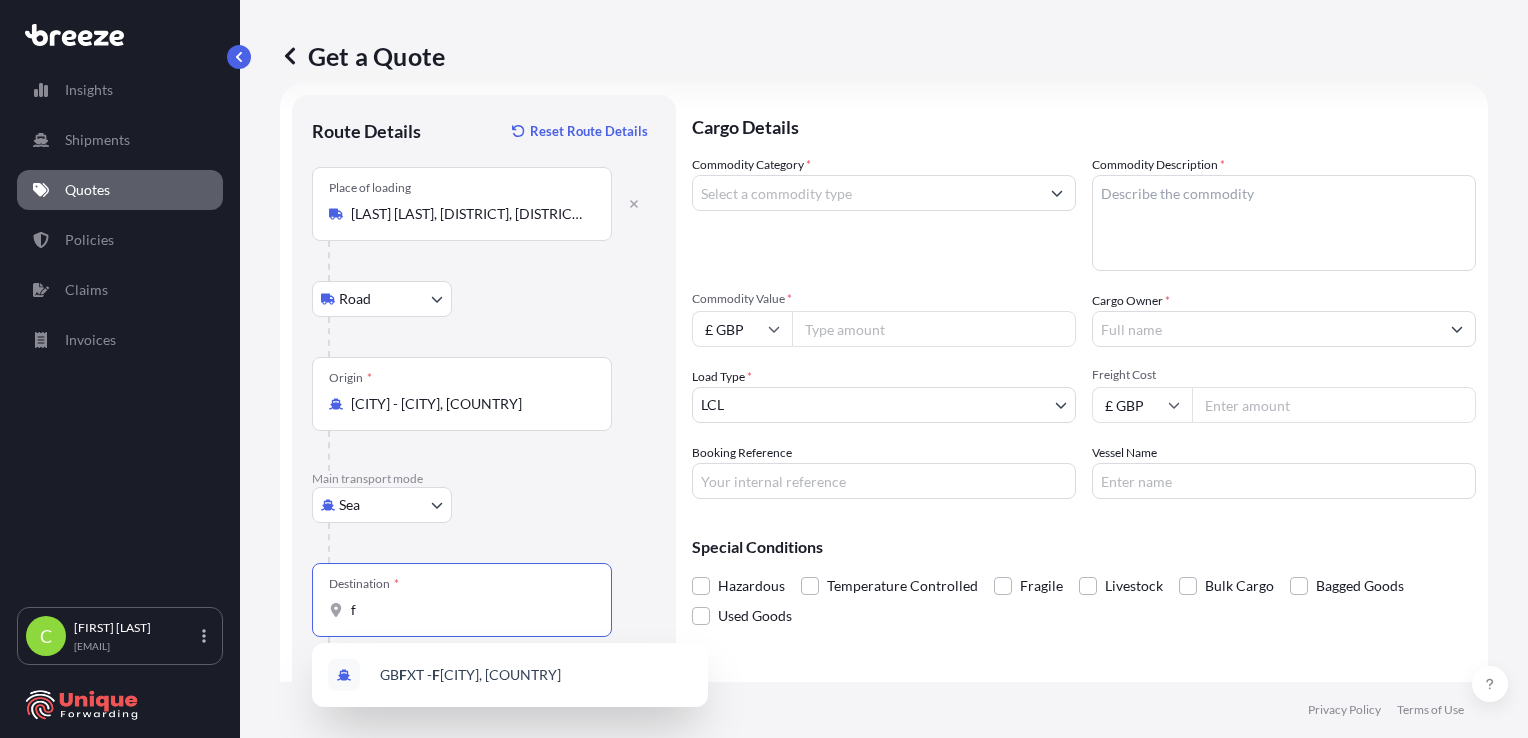 type 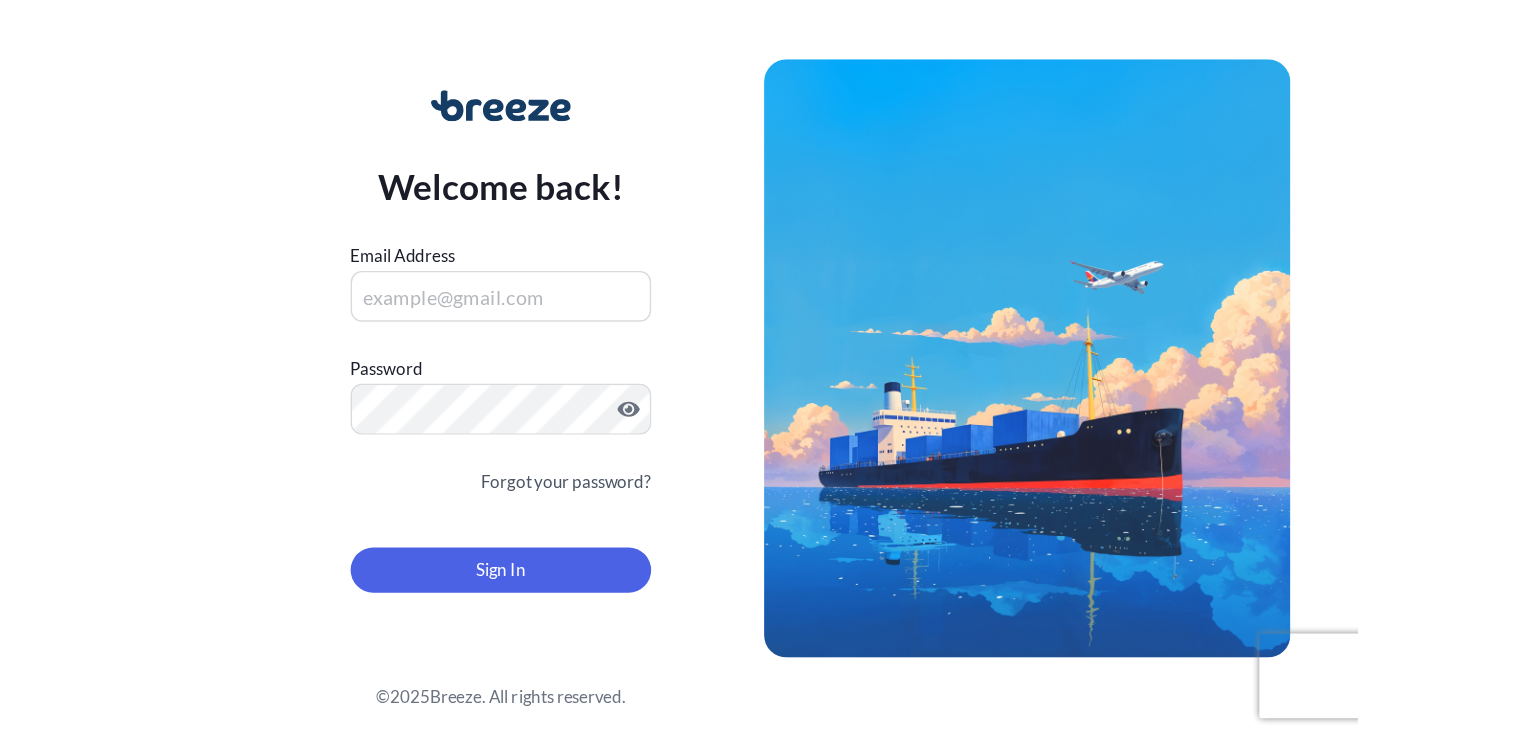 scroll, scrollTop: 0, scrollLeft: 0, axis: both 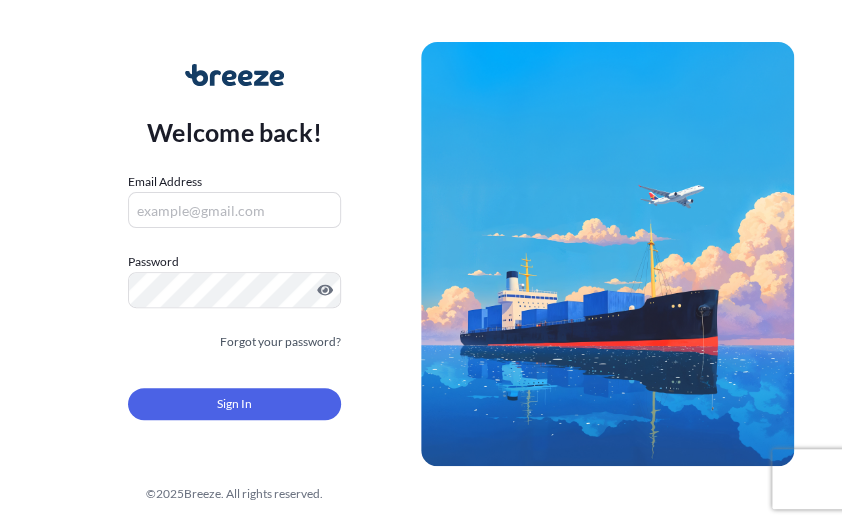 type on "cheard@[EMAIL]" 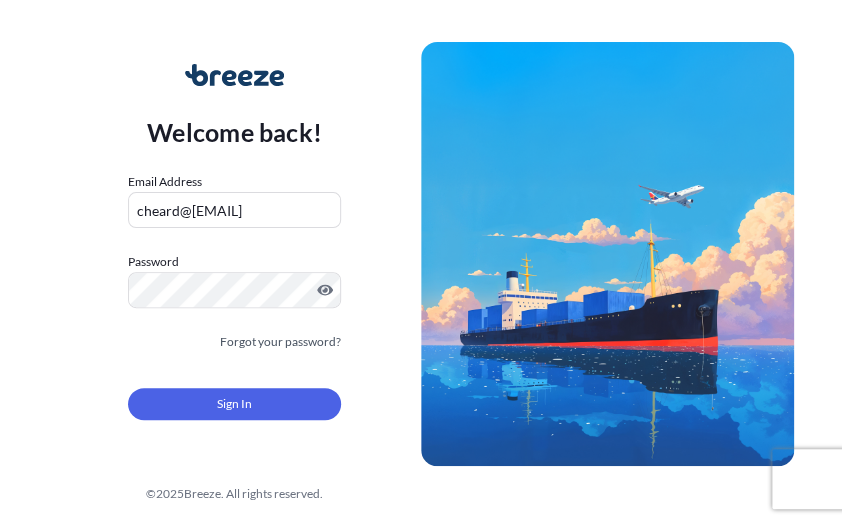 click on "Sign In" at bounding box center (234, 404) 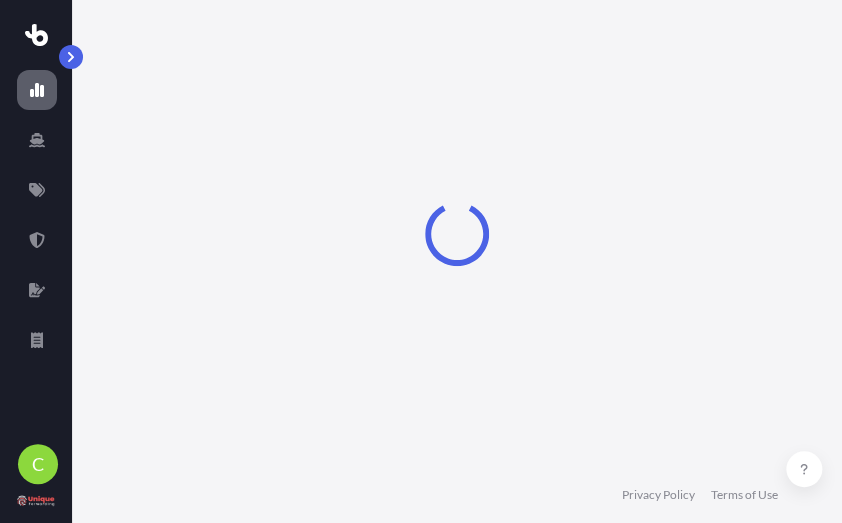select on "2025" 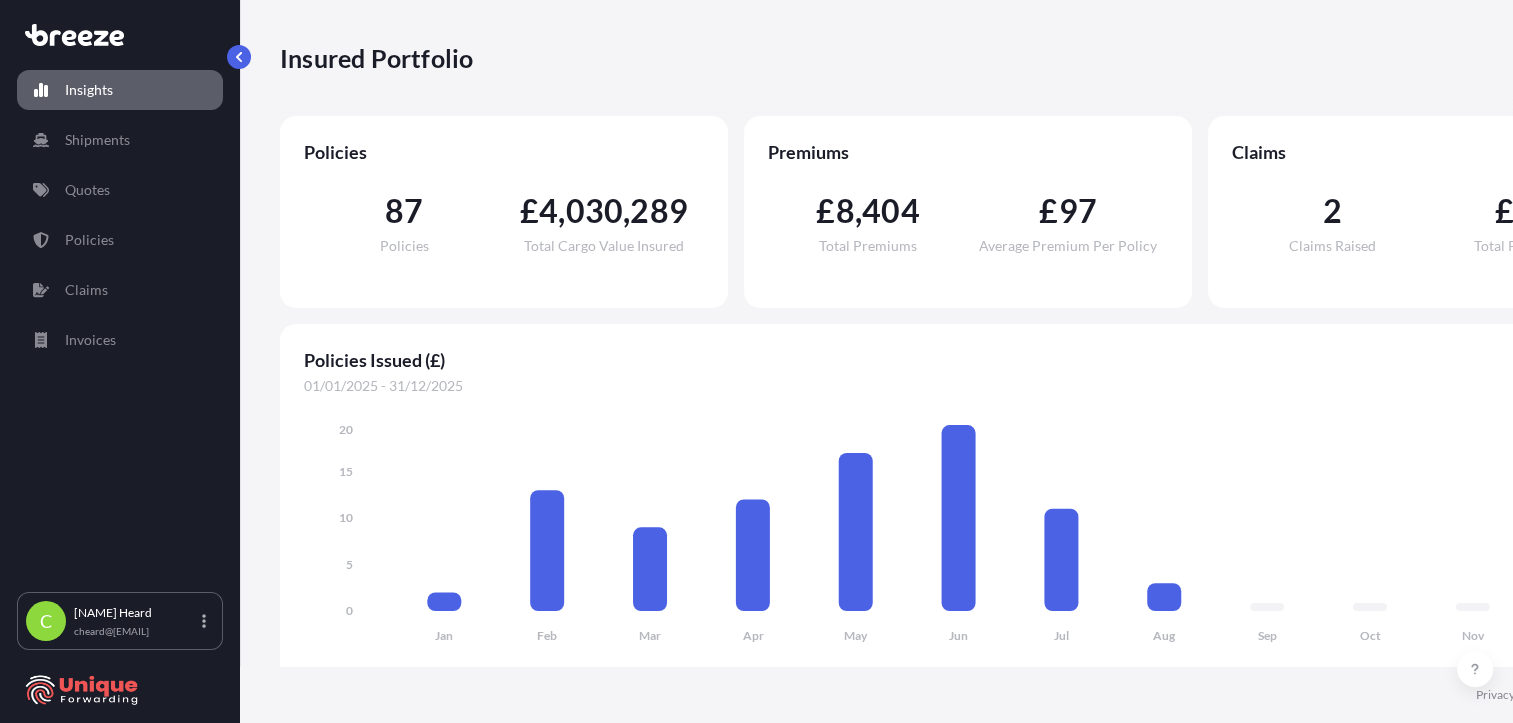 click on "Quotes" at bounding box center (120, 190) 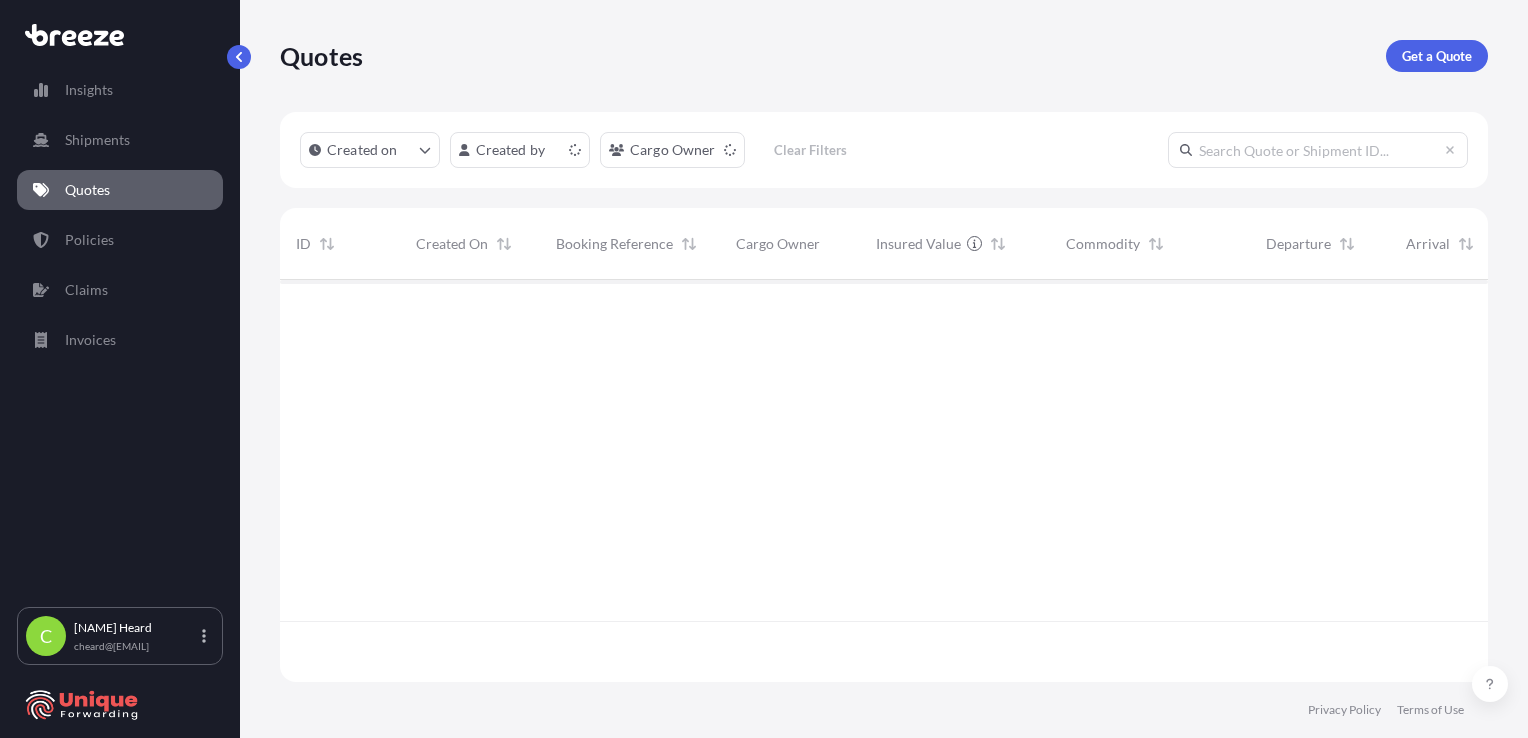scroll, scrollTop: 16, scrollLeft: 16, axis: both 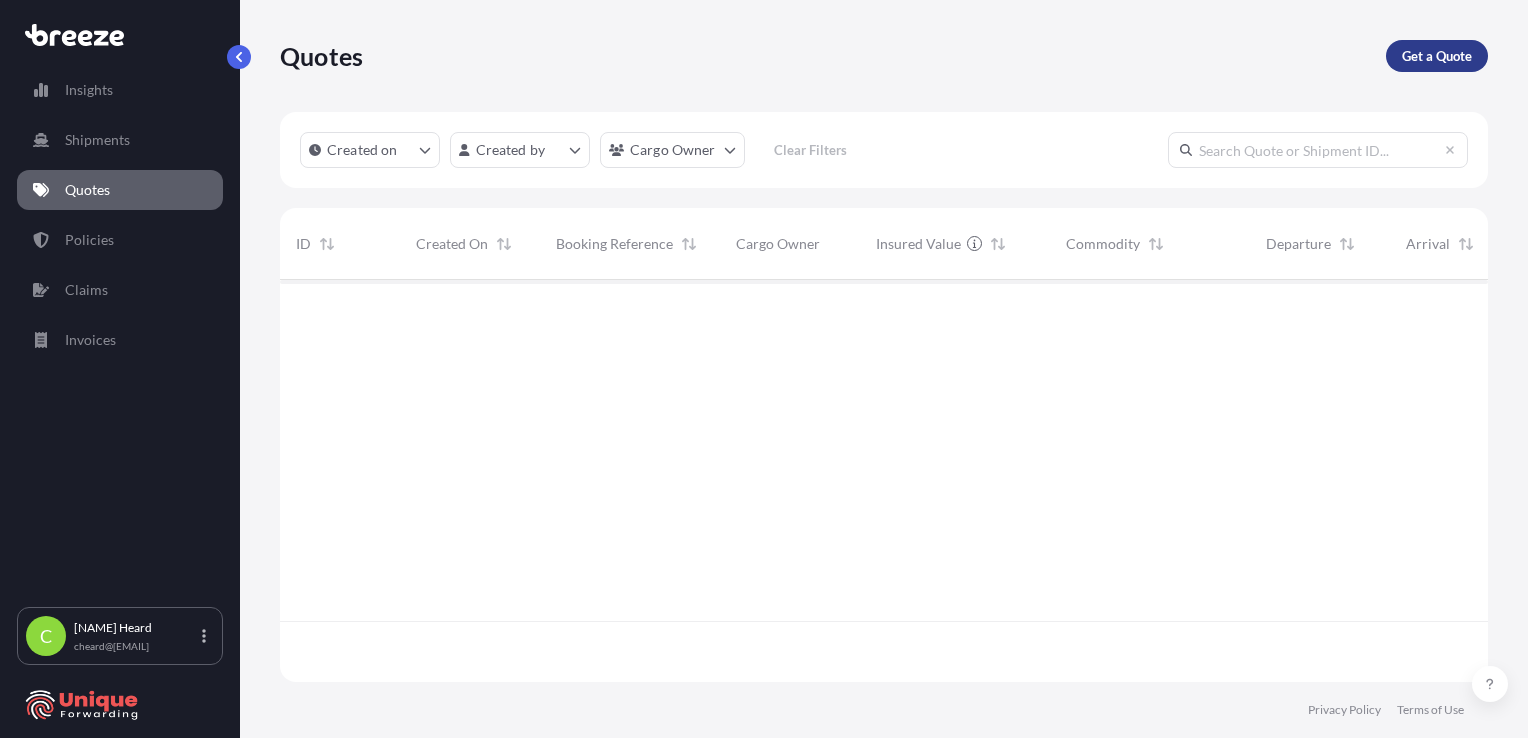 click on "Get a Quote" at bounding box center [1437, 56] 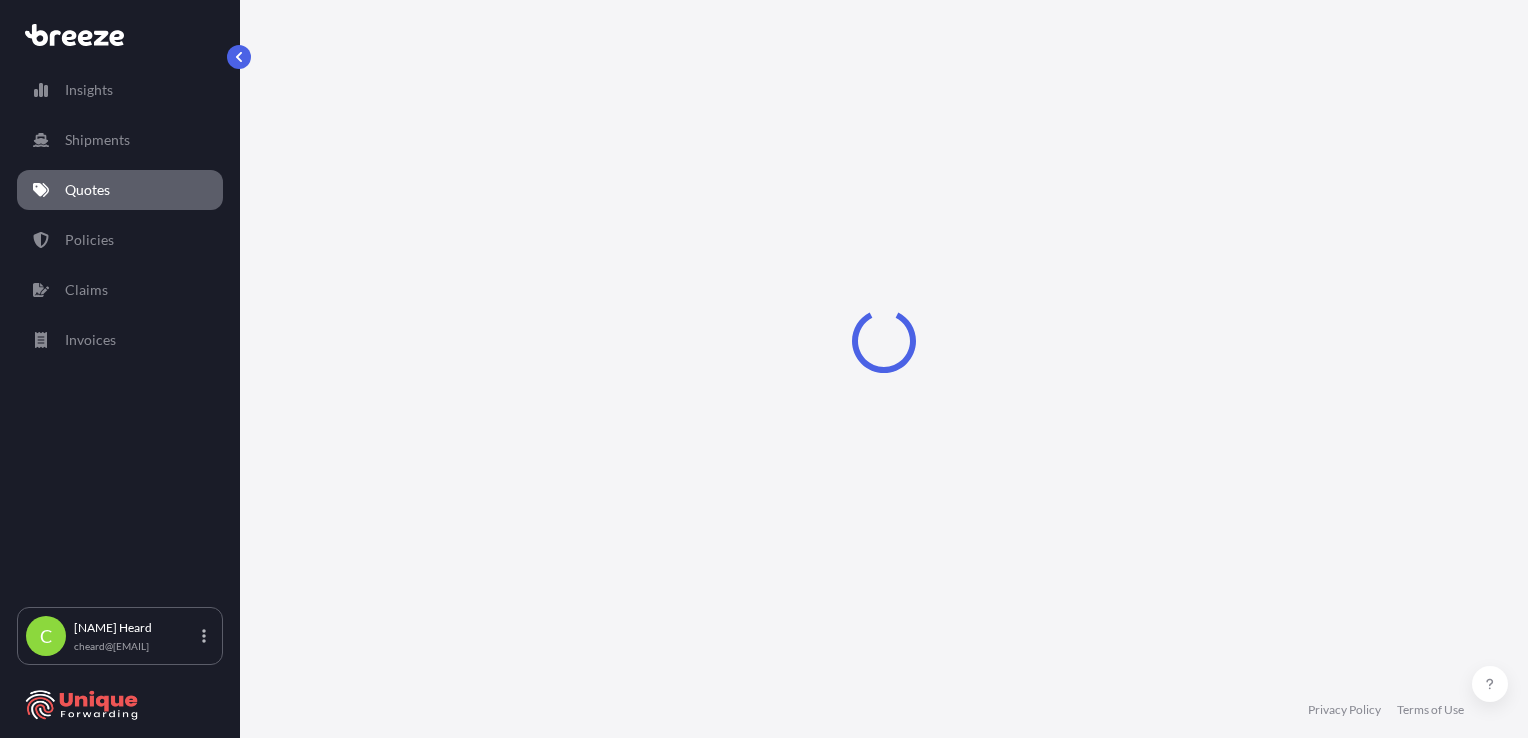 select on "Sea" 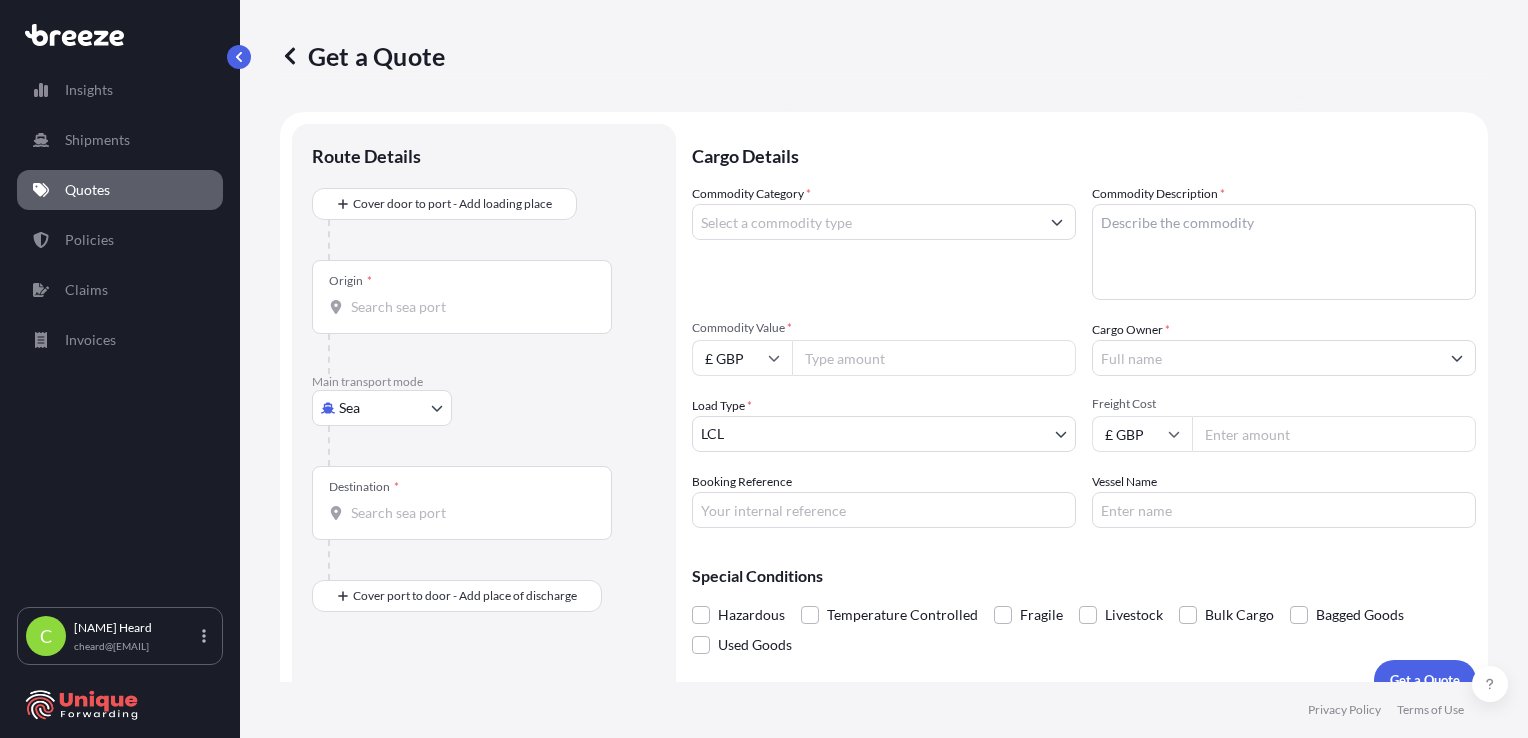 scroll, scrollTop: 29, scrollLeft: 0, axis: vertical 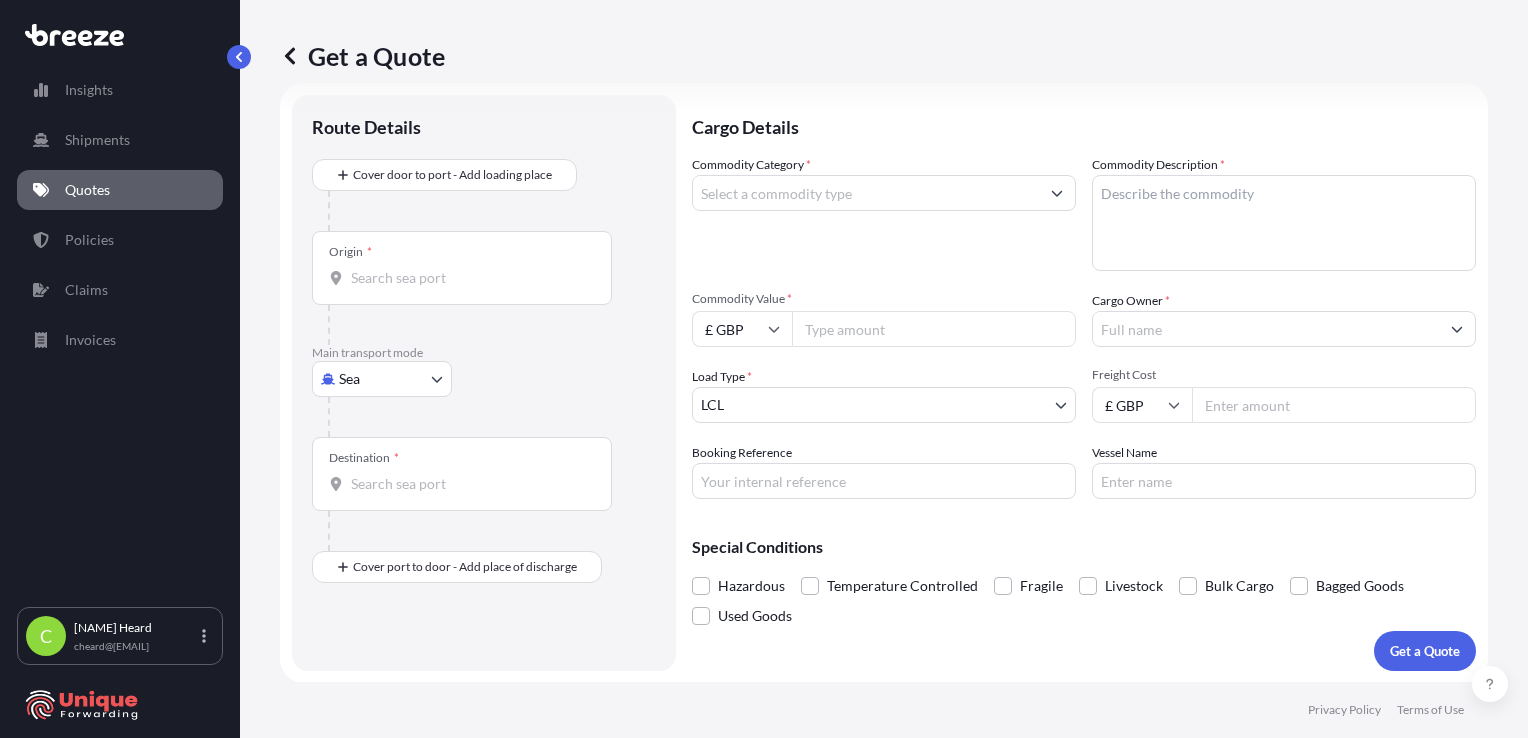 click on "Get a Quote" at bounding box center (884, 56) 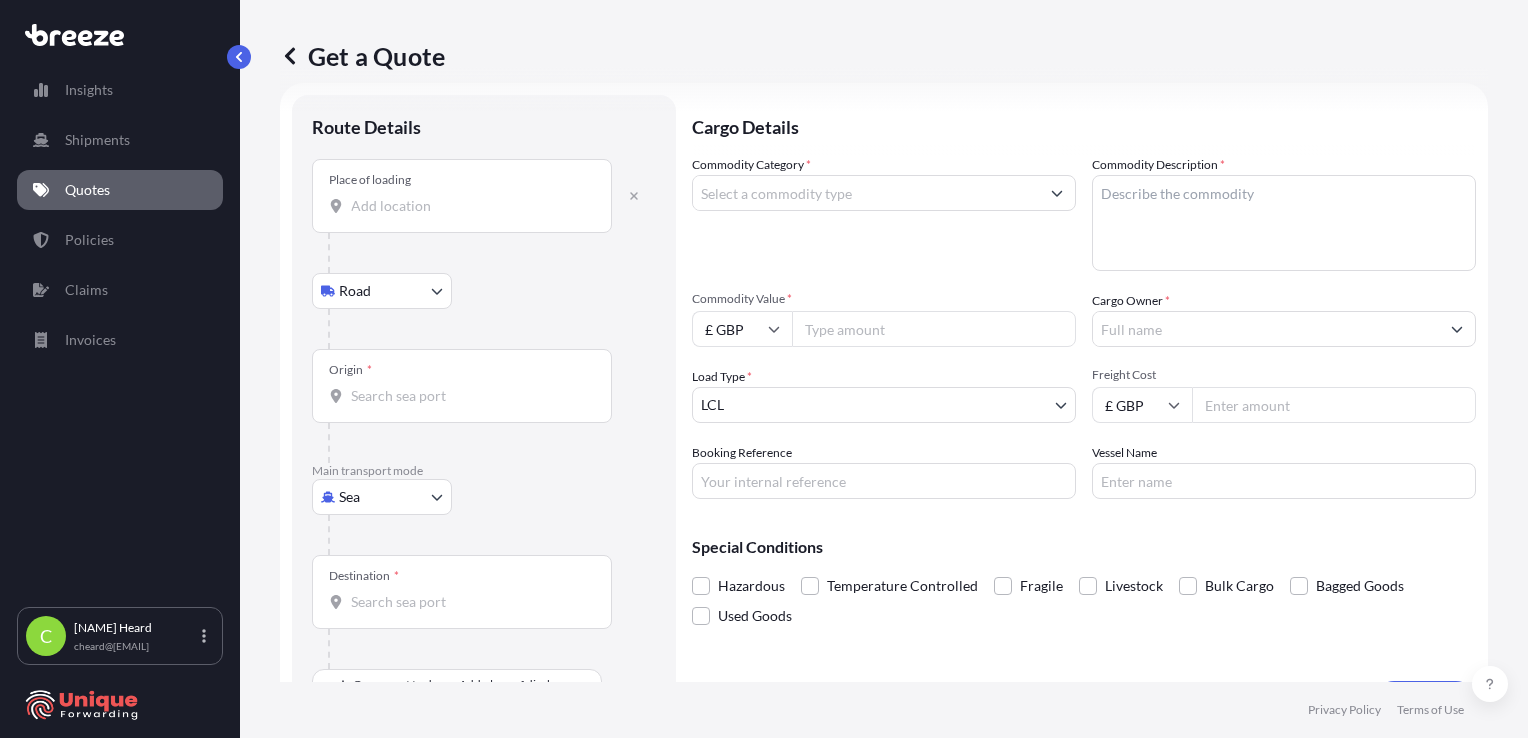 click on "Place of loading" at bounding box center (462, 196) 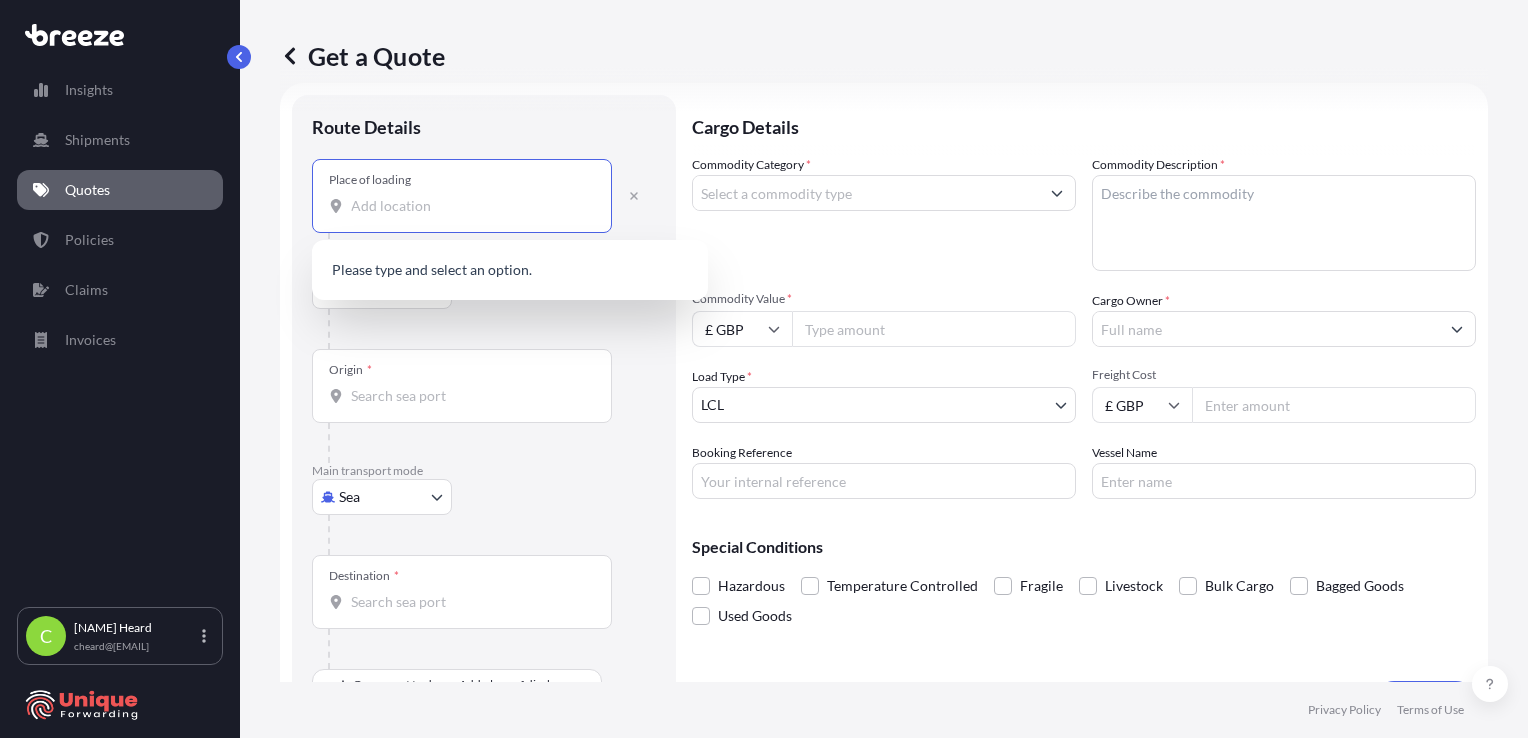 click on "Place of loading" at bounding box center [469, 206] 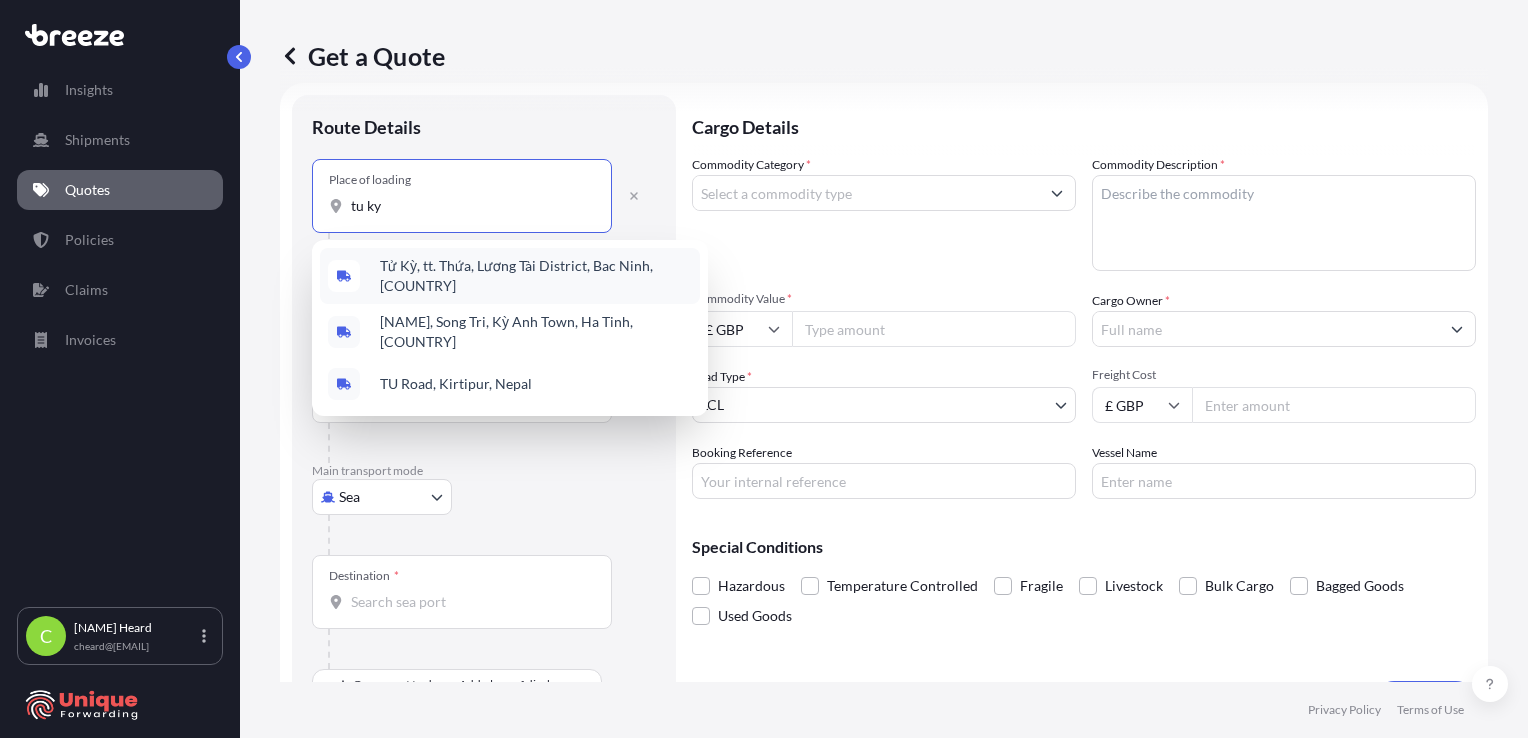 click on "Tử Kỳ, tt. Thứa, Lương Tài District, Bac Ninh, [COUNTRY]" at bounding box center [536, 276] 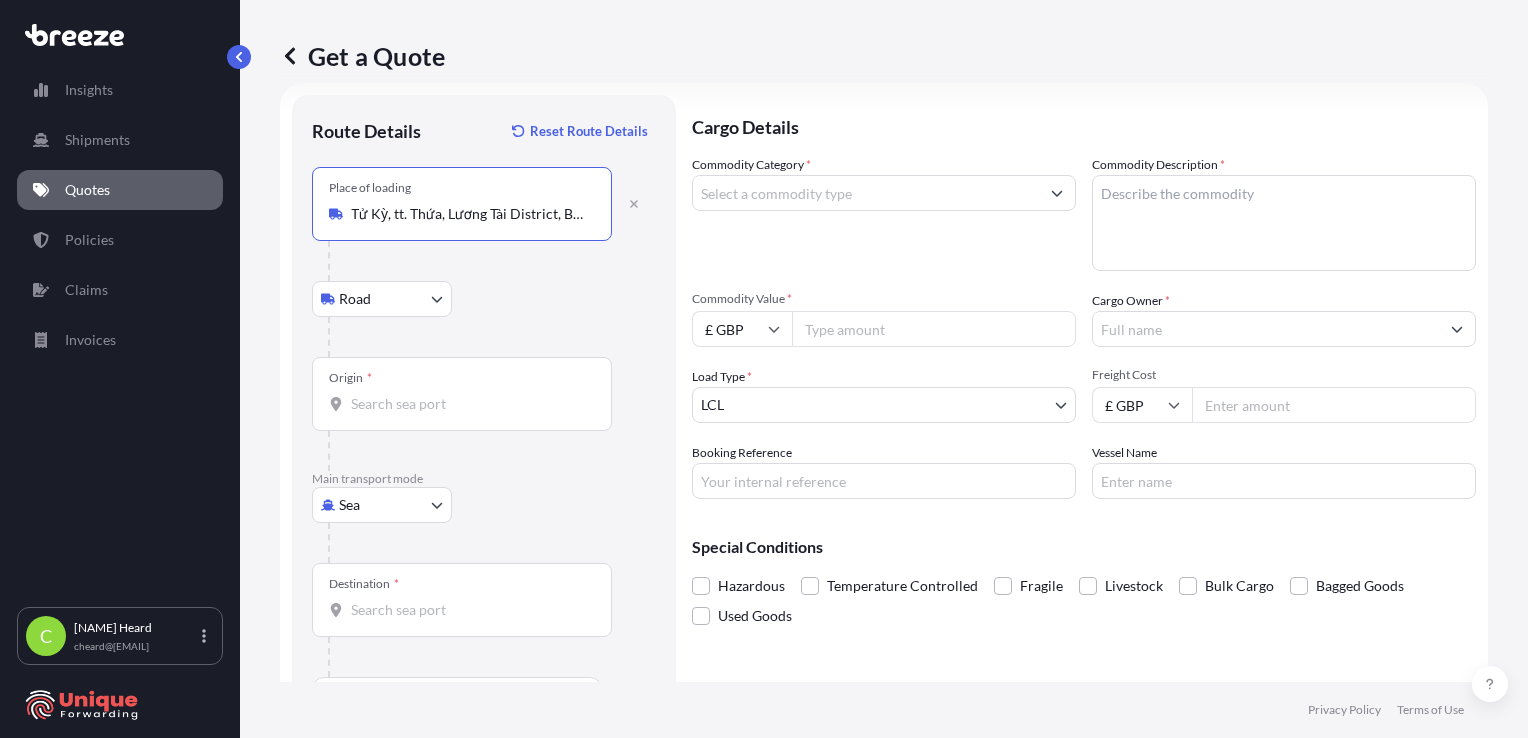 type on "Tử Kỳ, tt. Thứa, Lương Tài District, Bac Ninh, [COUNTRY]" 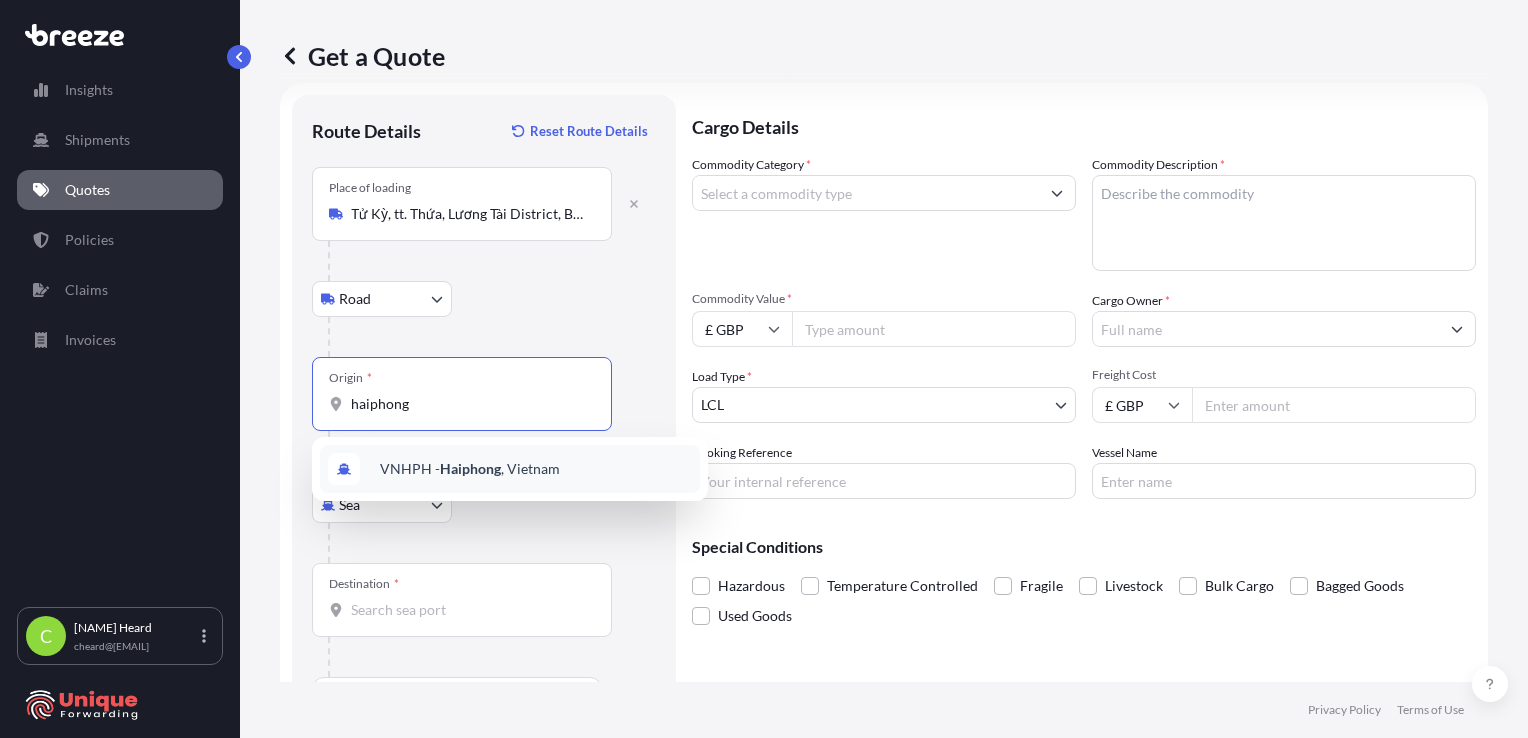 click on "VNHPH - Haiphong , [COUNTRY]" at bounding box center (470, 469) 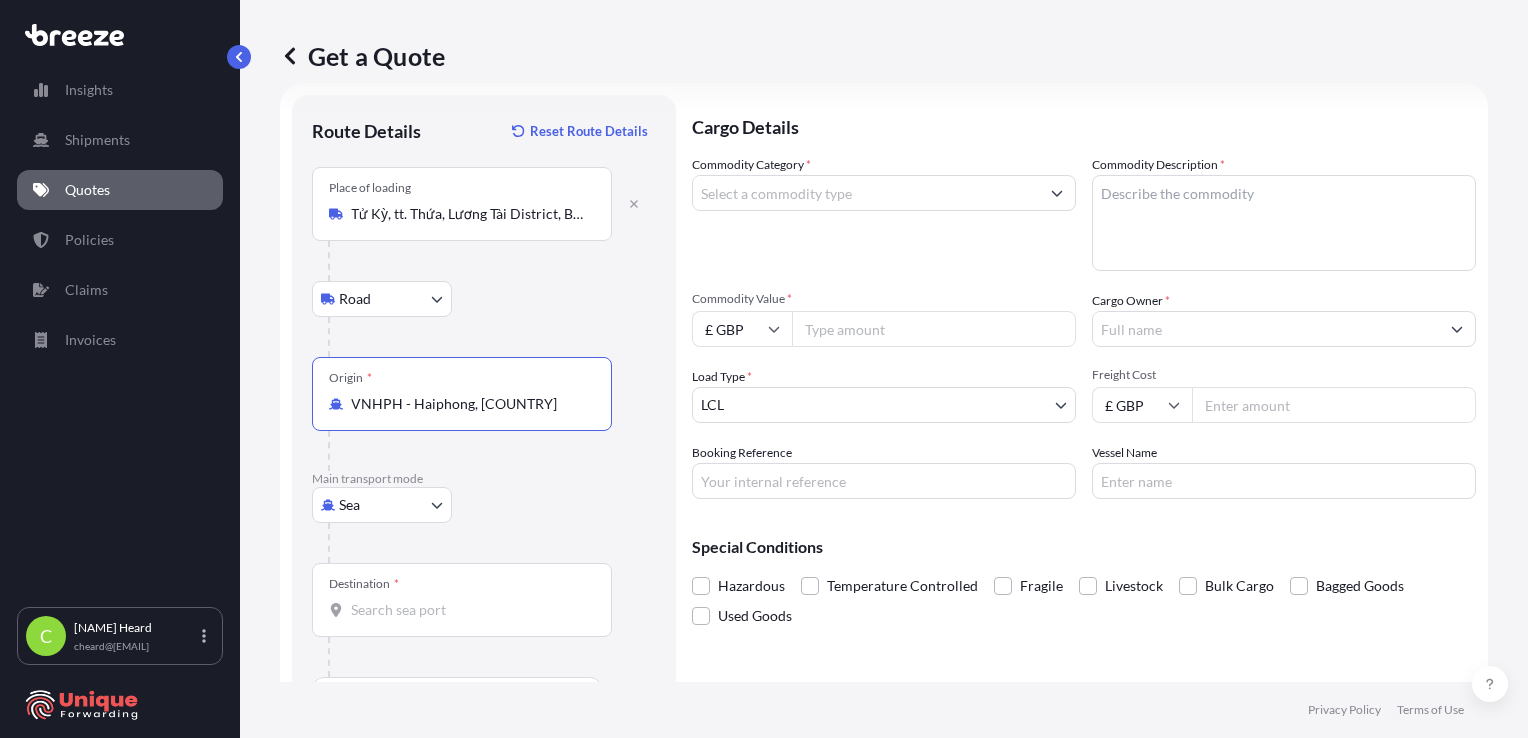 type on "VNHPH - Haiphong, [COUNTRY]" 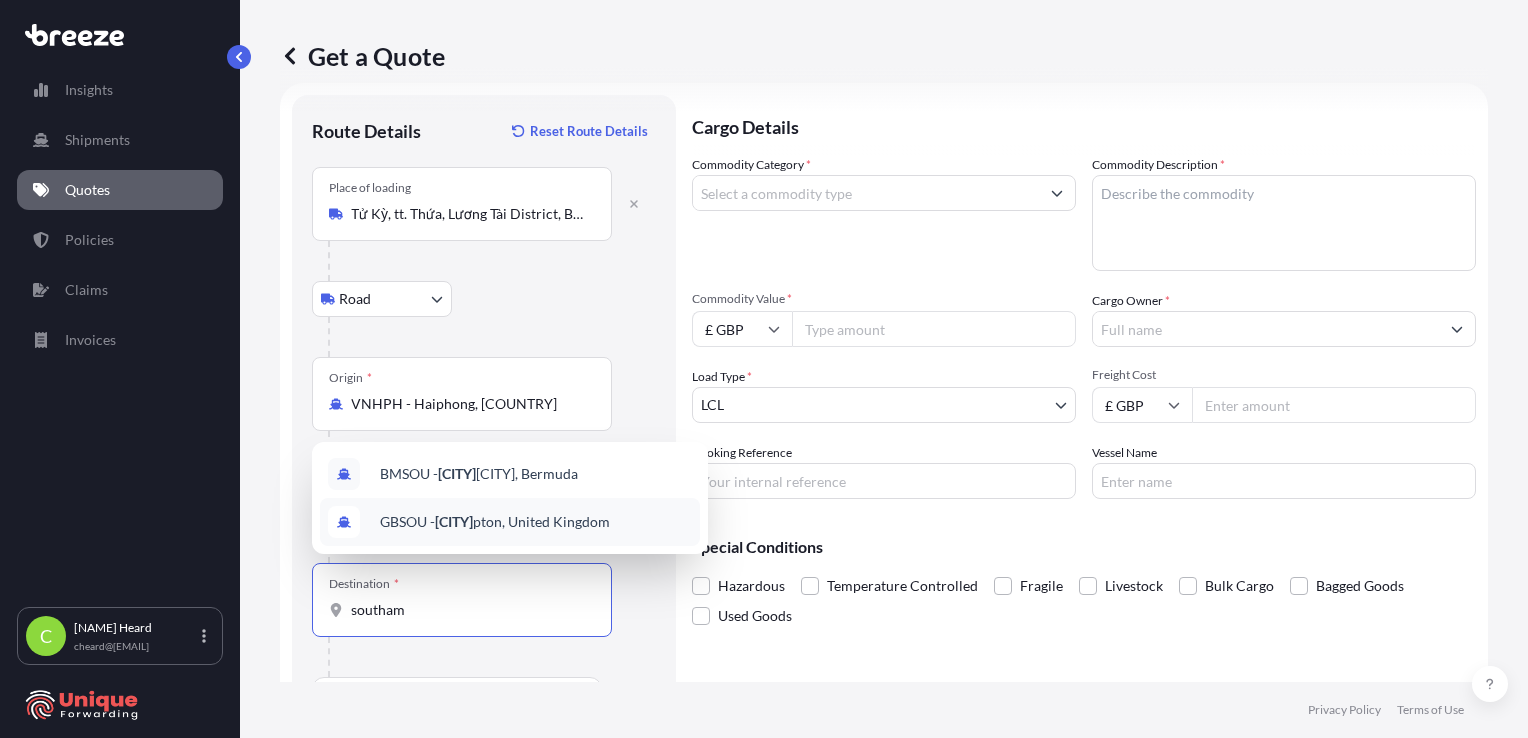click on "GBSOU - [CITY], [COUNTRY]" at bounding box center [495, 522] 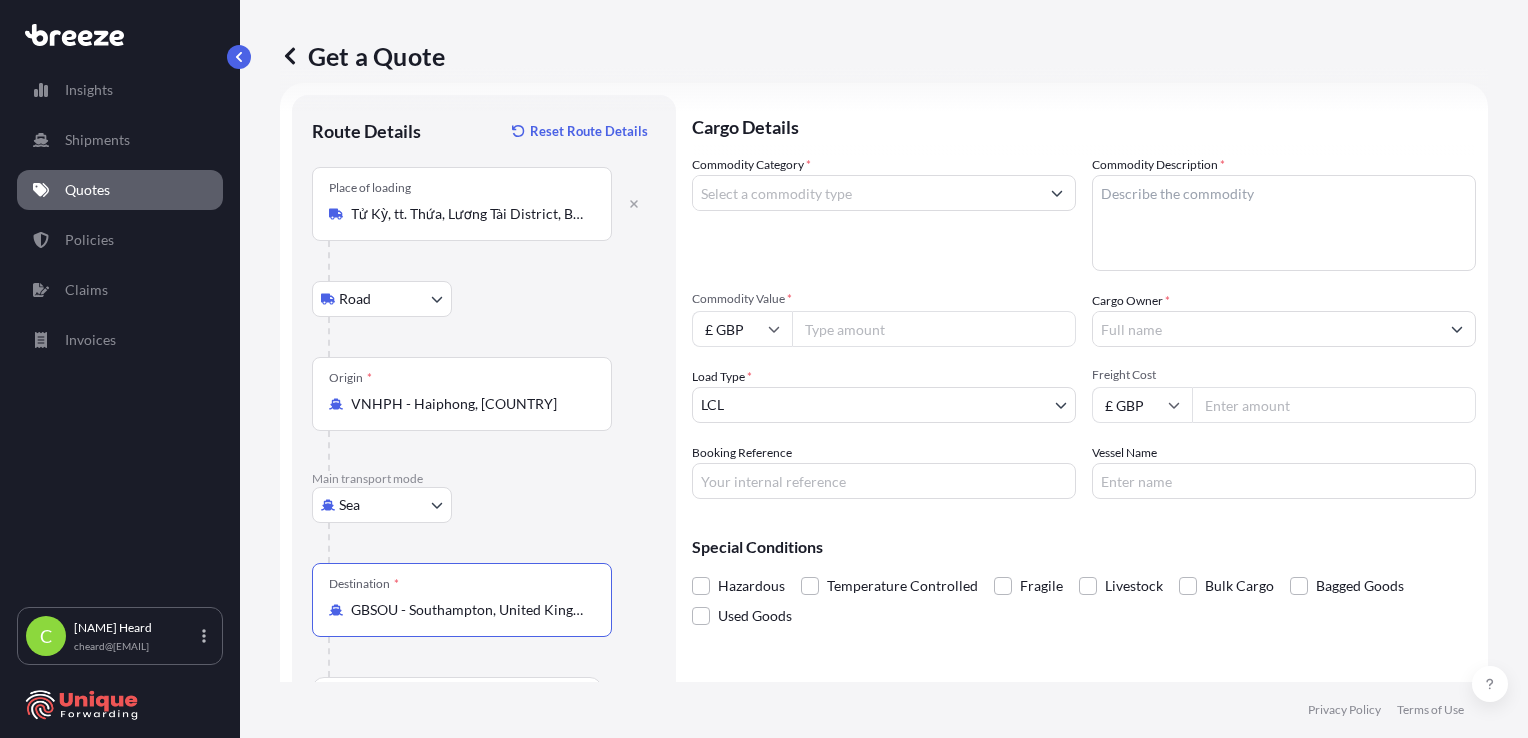 scroll, scrollTop: 86, scrollLeft: 0, axis: vertical 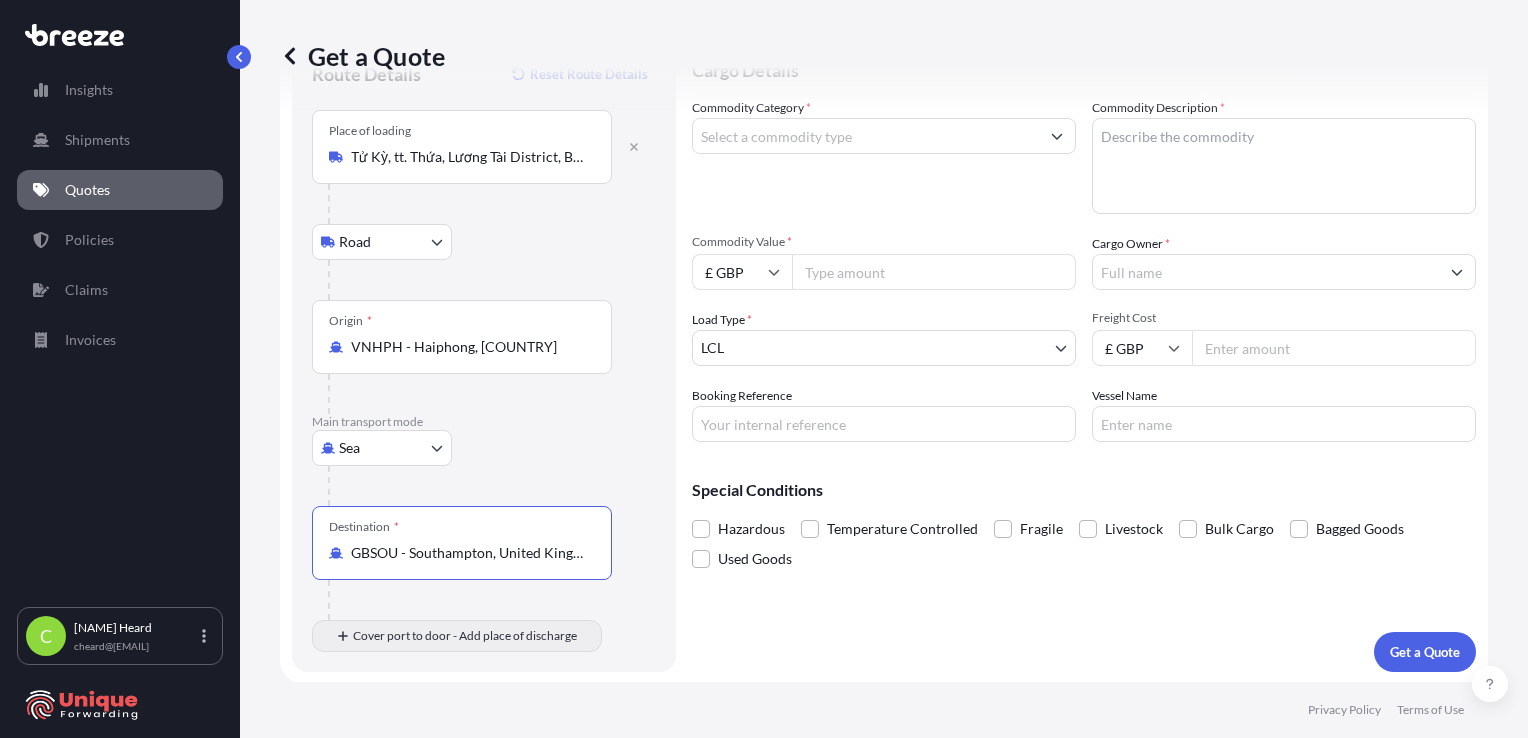 type on "GBSOU - Southampton, United Kingdom" 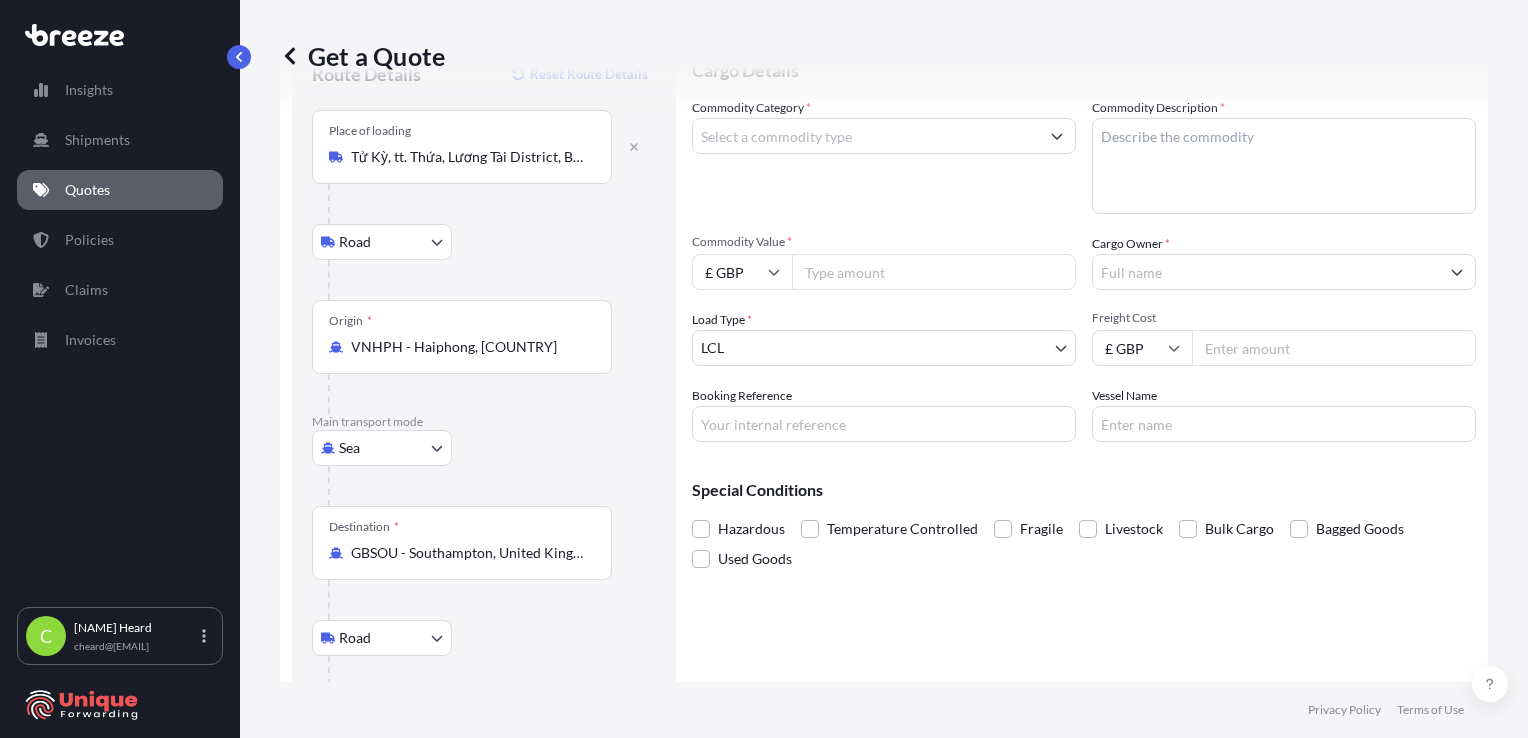 scroll, scrollTop: 204, scrollLeft: 0, axis: vertical 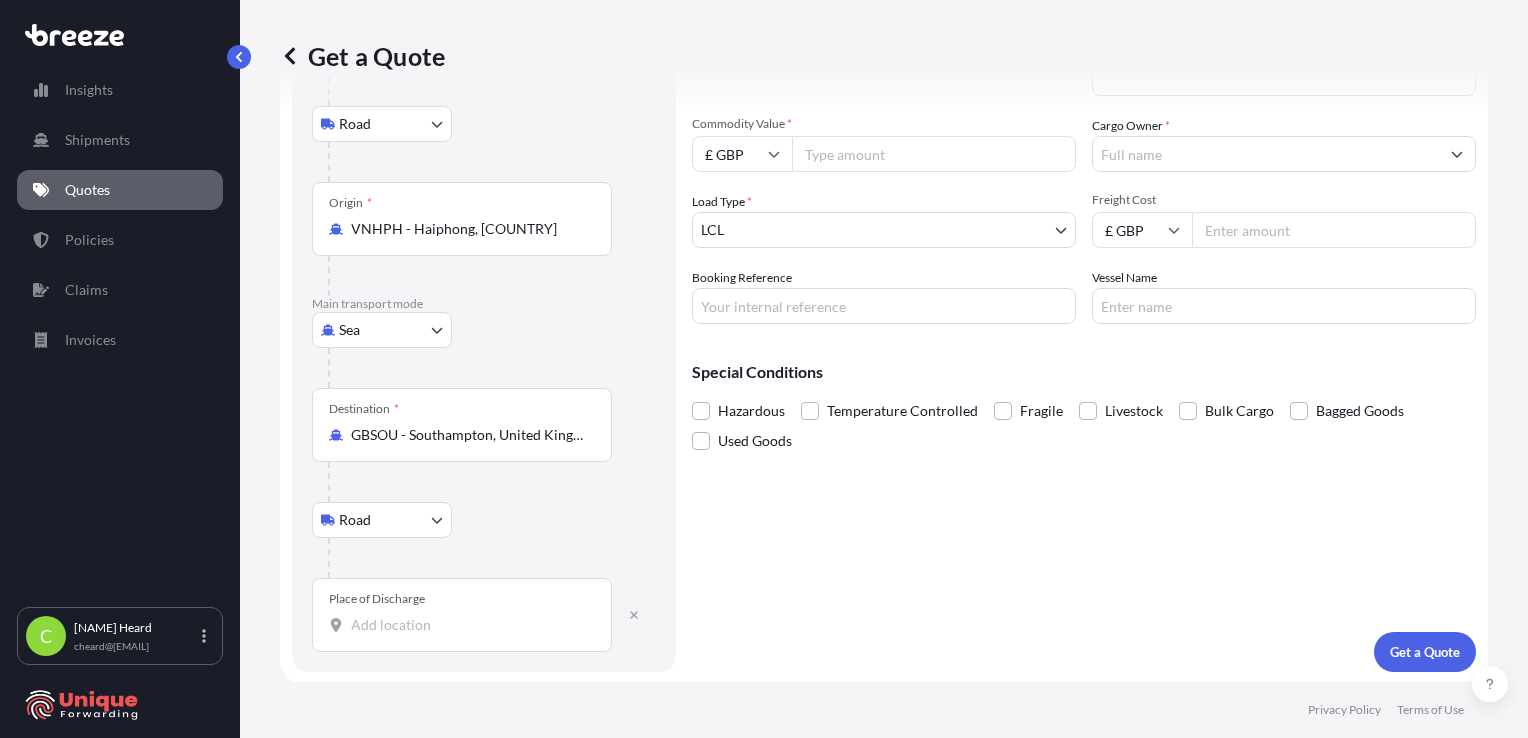 click on "Place of Discharge" at bounding box center (462, 615) 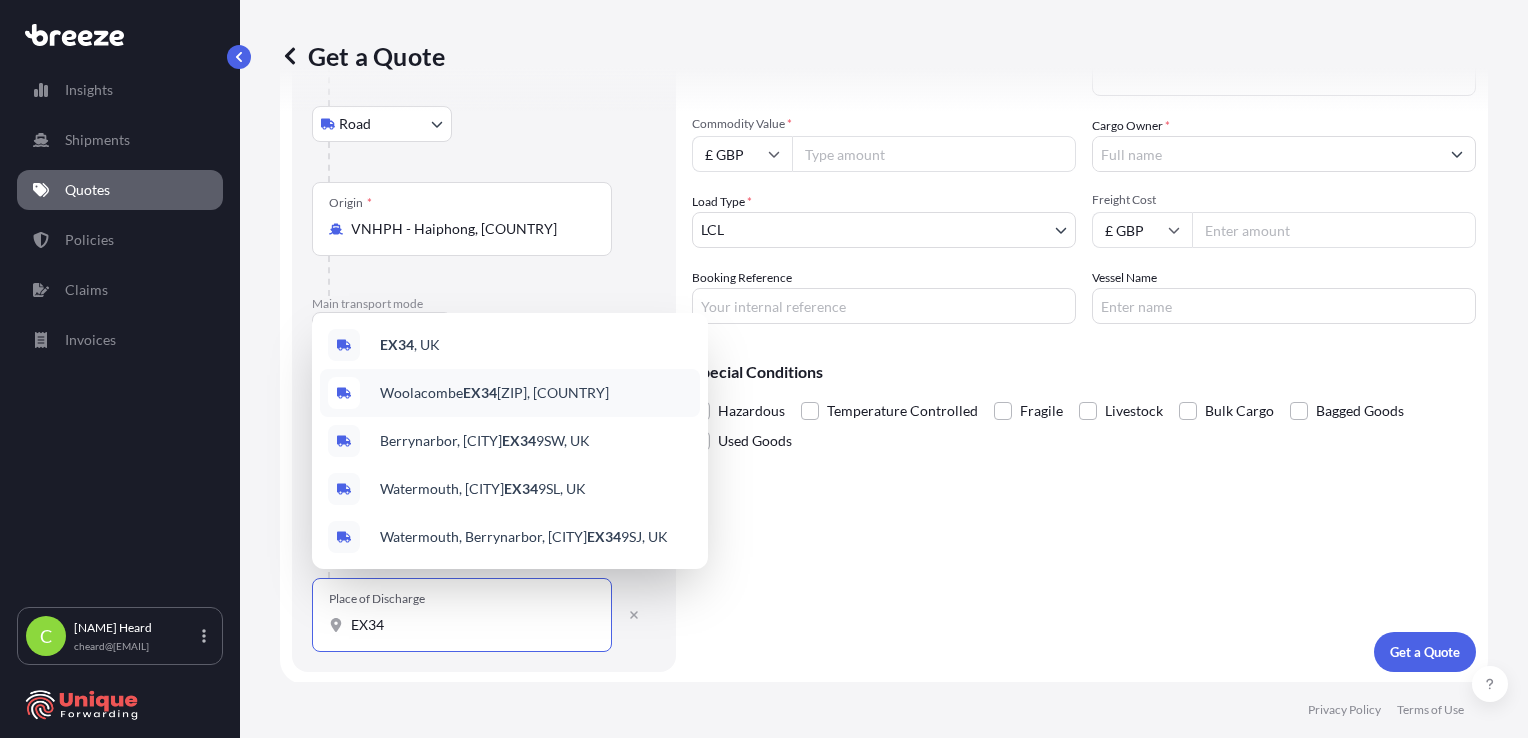 click on "Woolacombe [ZIP], [COUNTRY]" at bounding box center [510, 393] 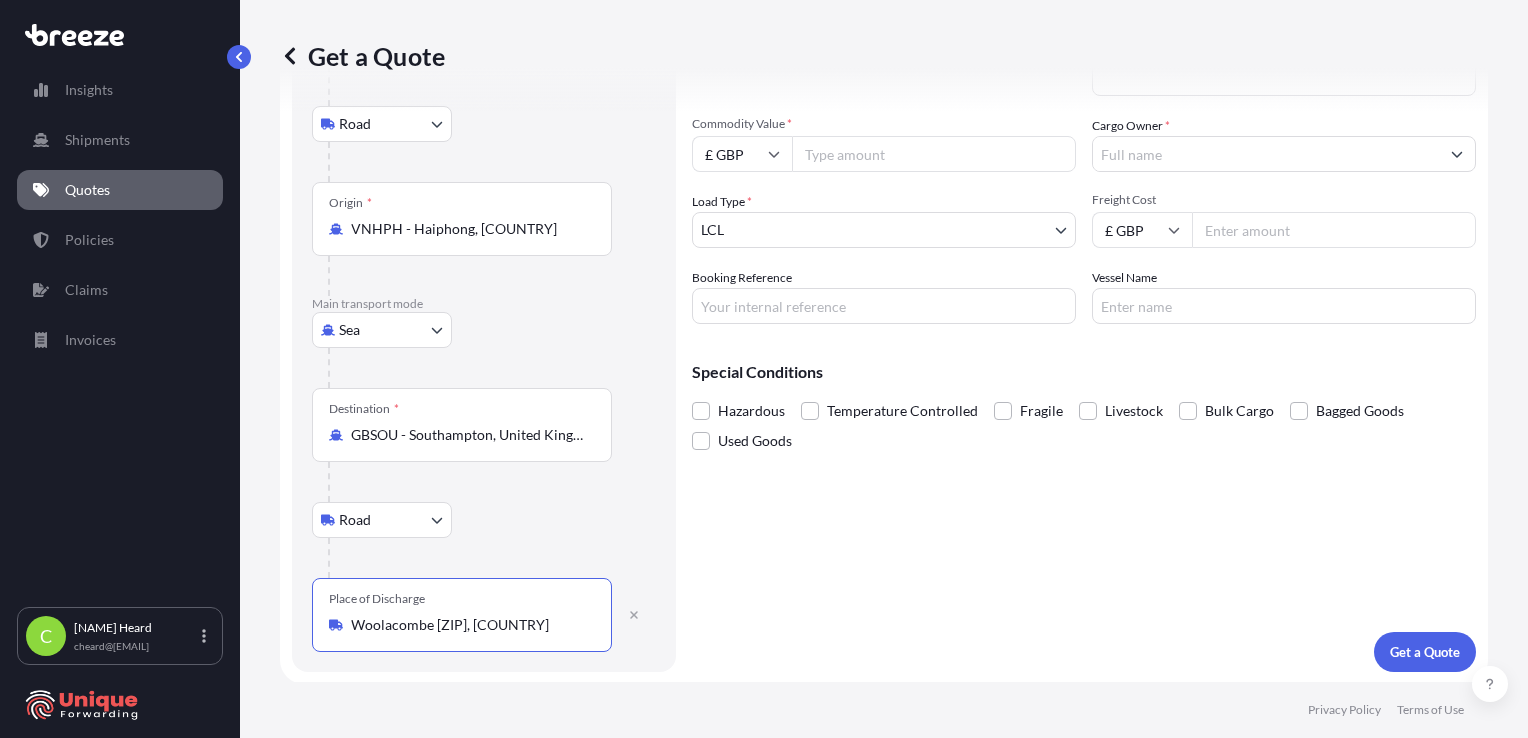 scroll, scrollTop: 0, scrollLeft: 0, axis: both 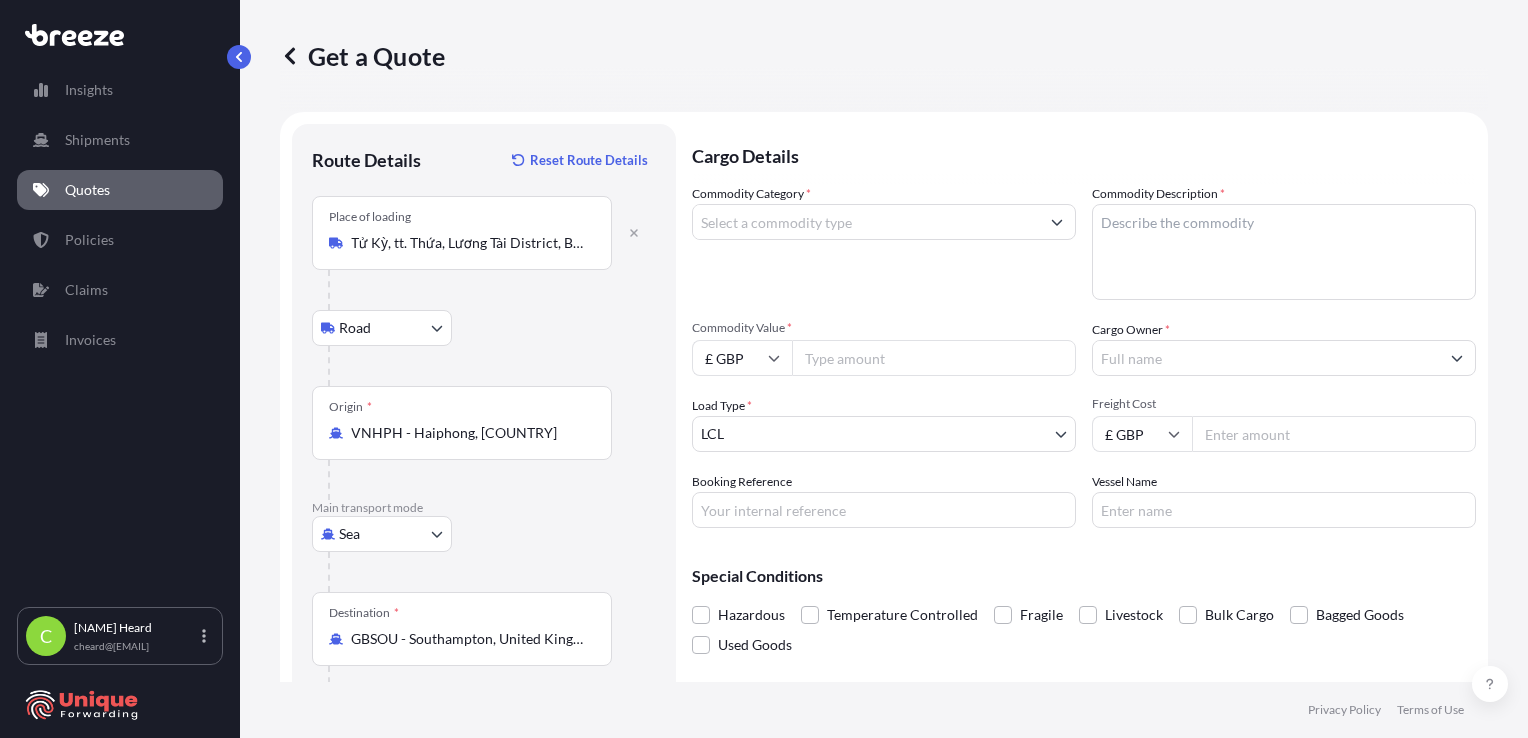 type on "Woolacombe [ZIP], [COUNTRY]" 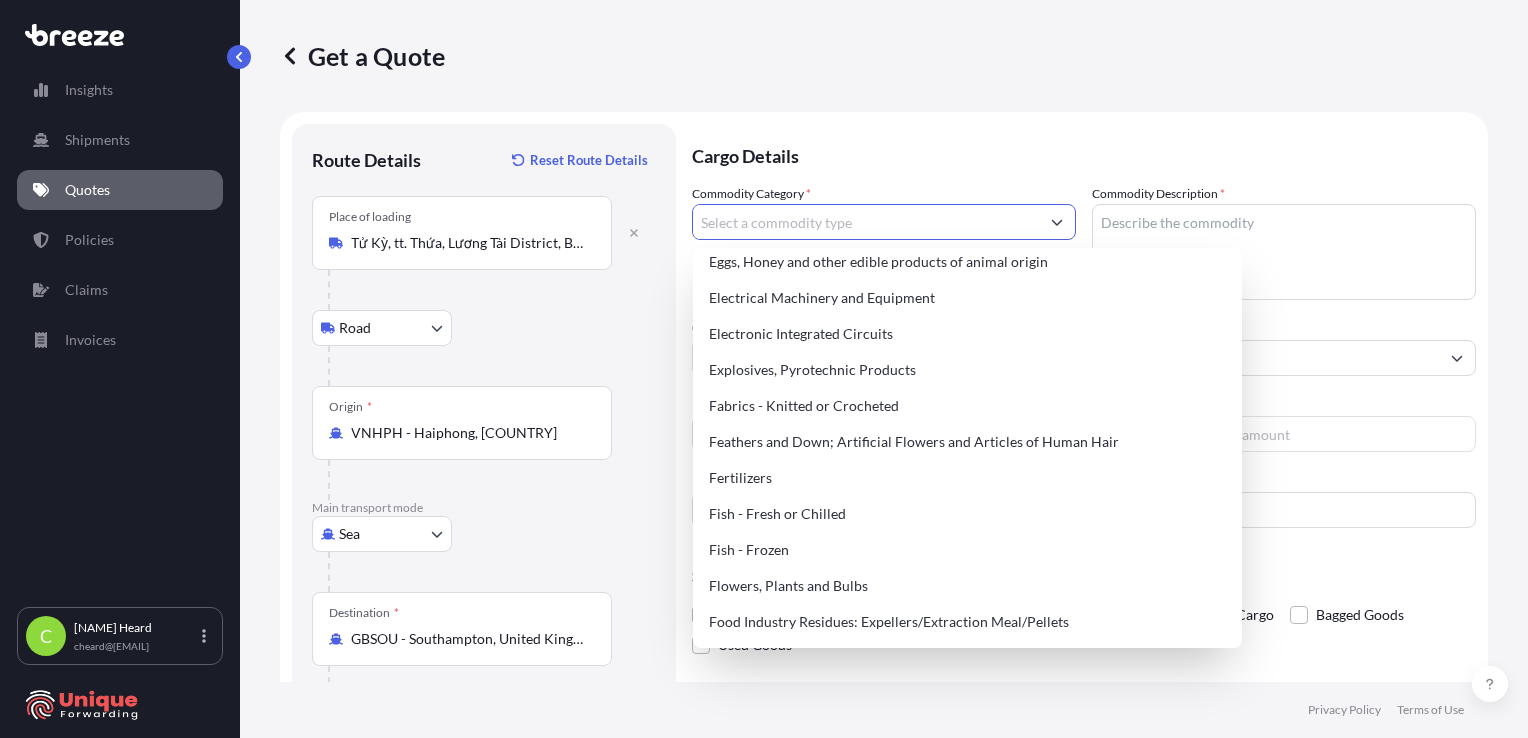 scroll, scrollTop: 1140, scrollLeft: 0, axis: vertical 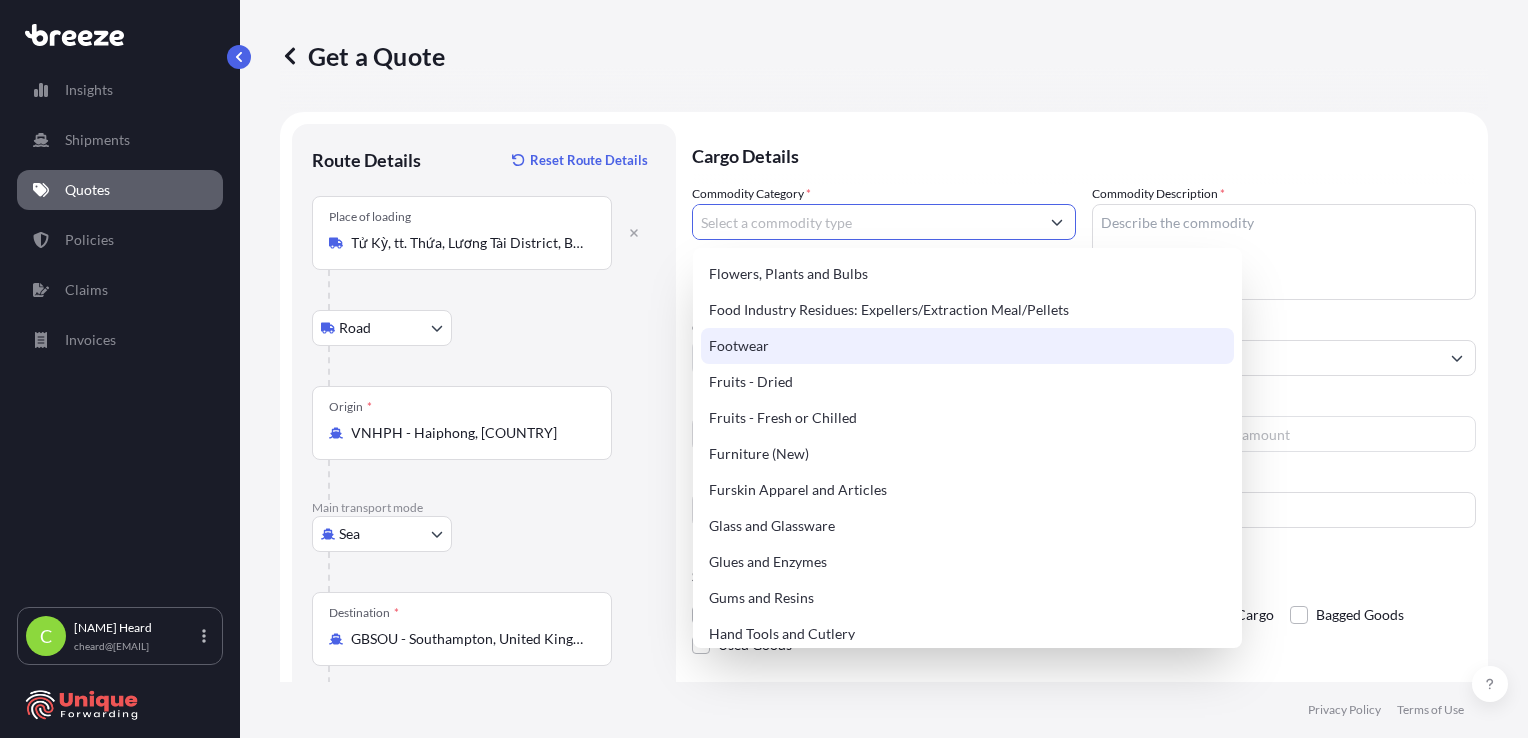click on "Footwear" at bounding box center (967, 346) 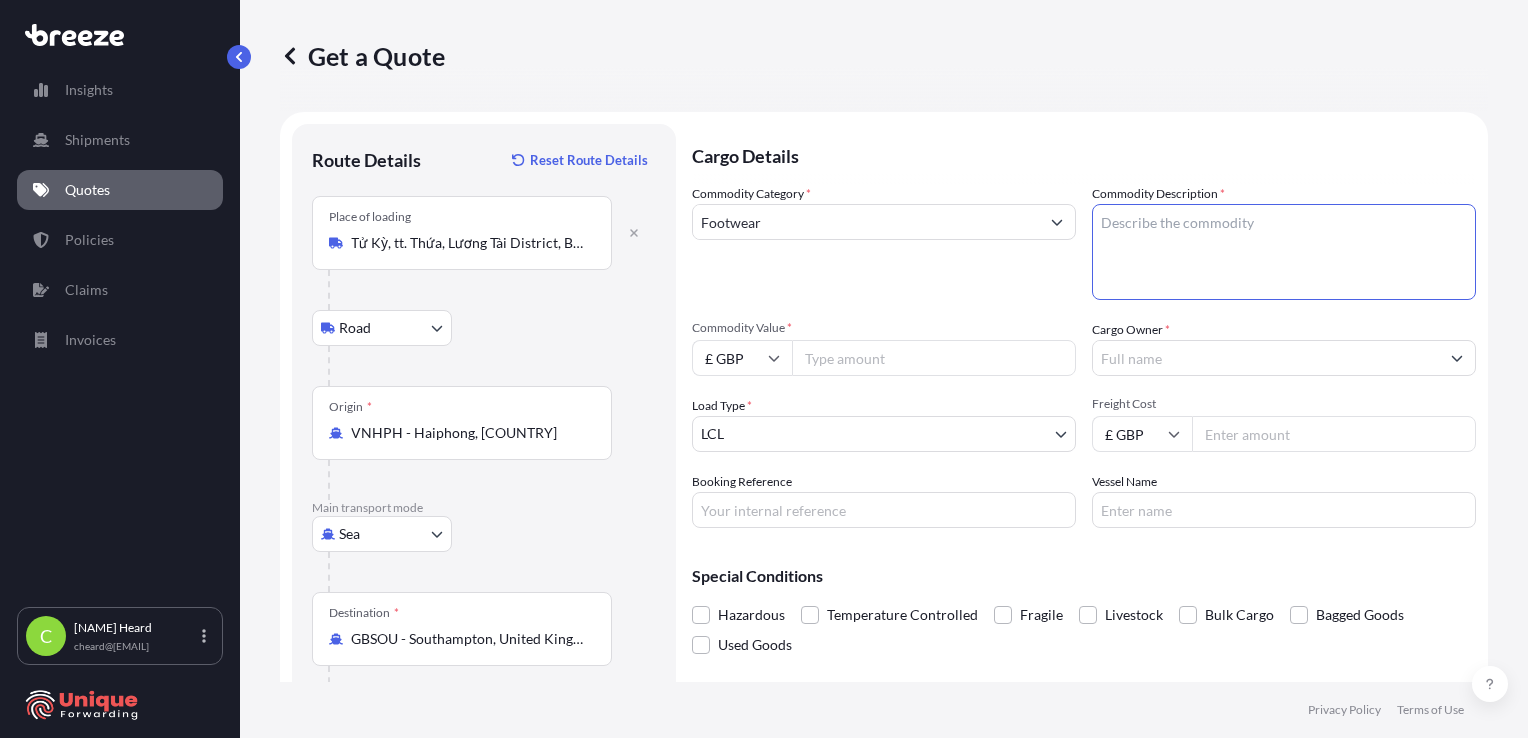 click on "Commodity Description *" at bounding box center [1284, 252] 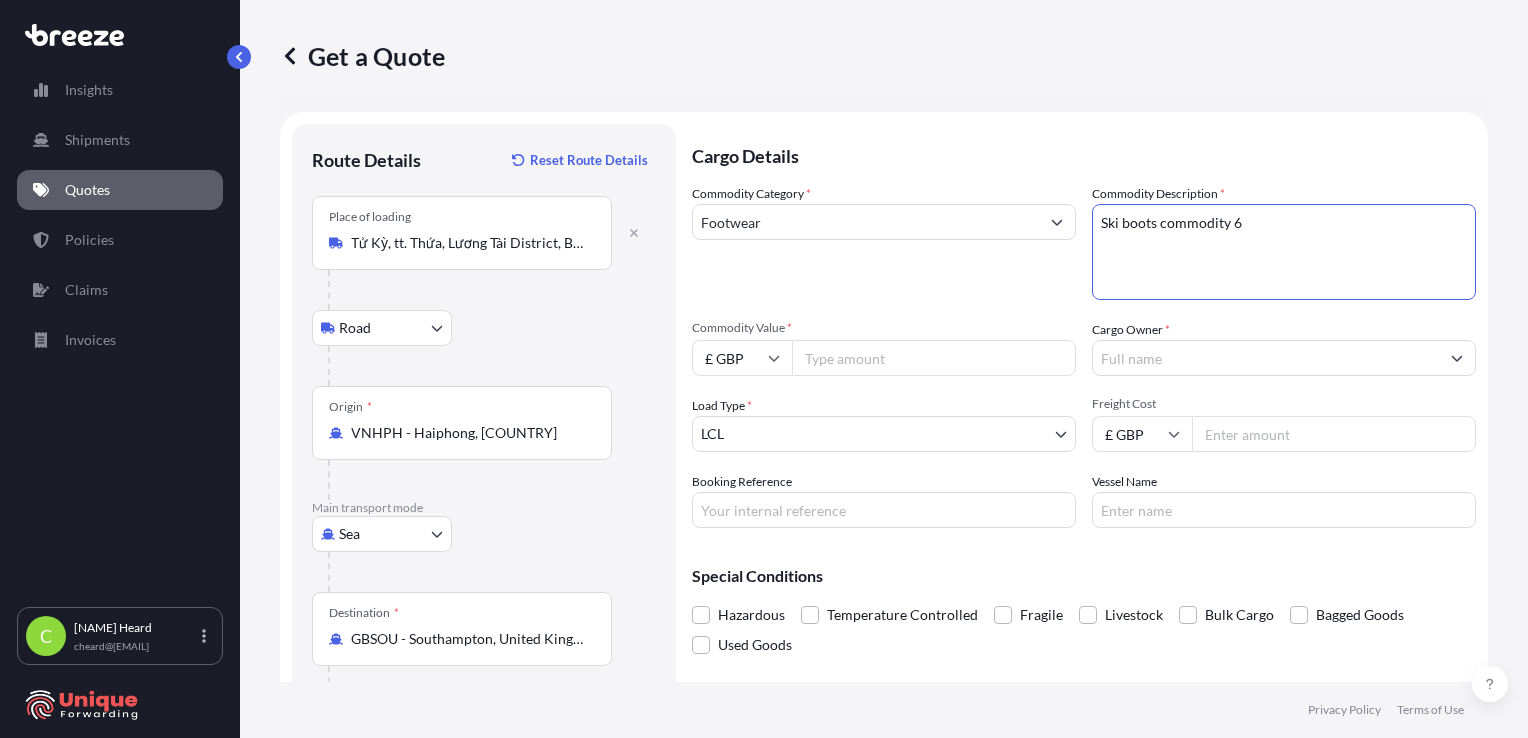 paste on "402120000" 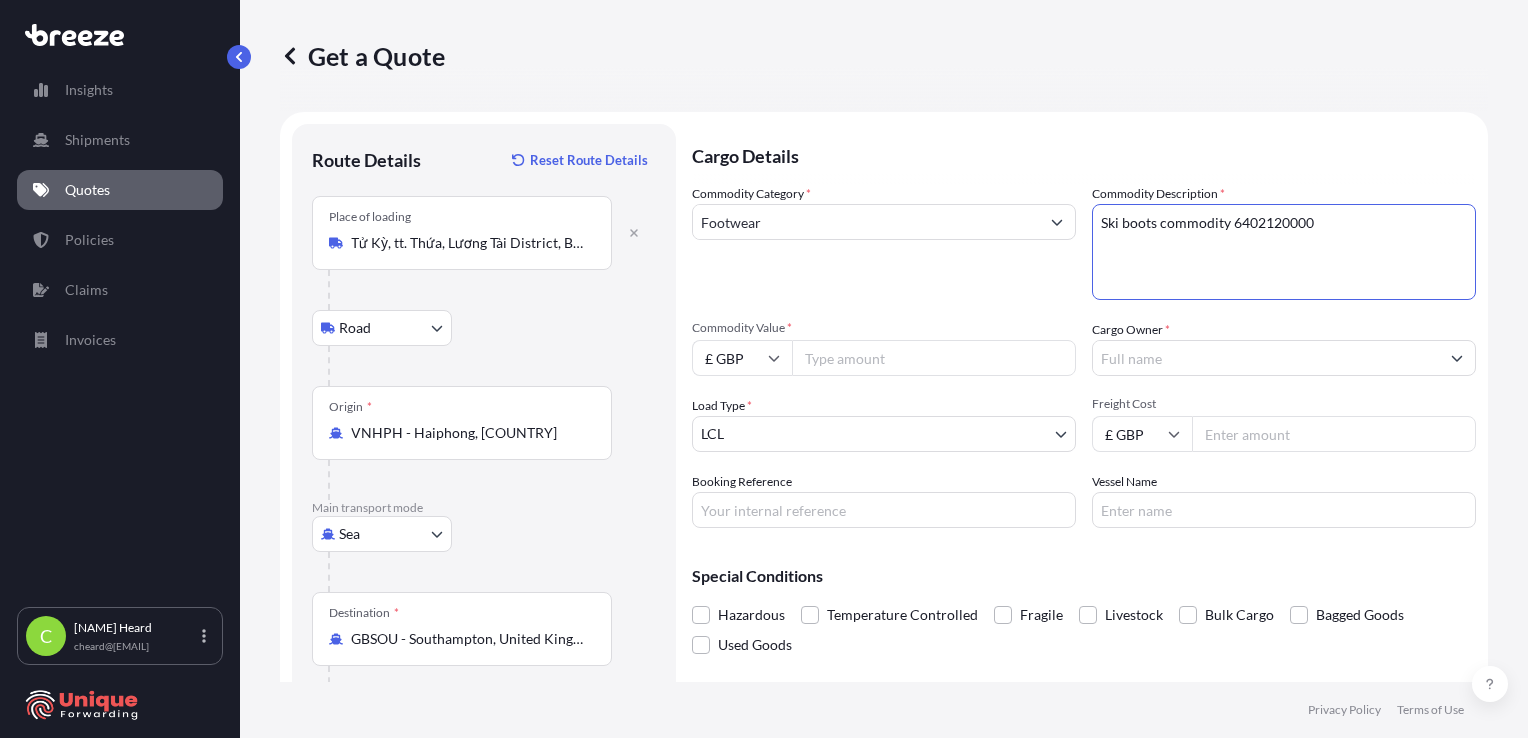 type on "Ski boots commodity 6402120000" 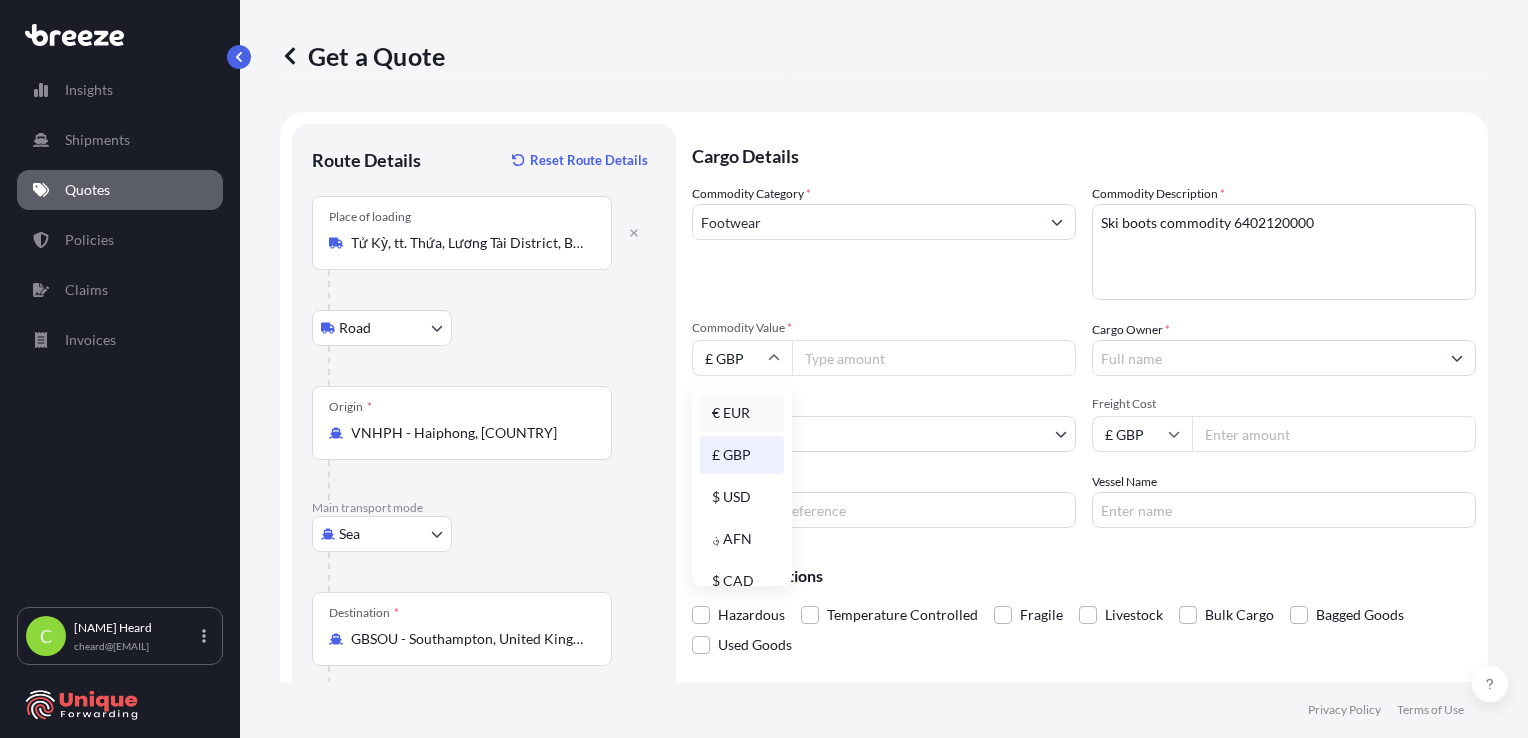 click on "€ EUR" at bounding box center [742, 413] 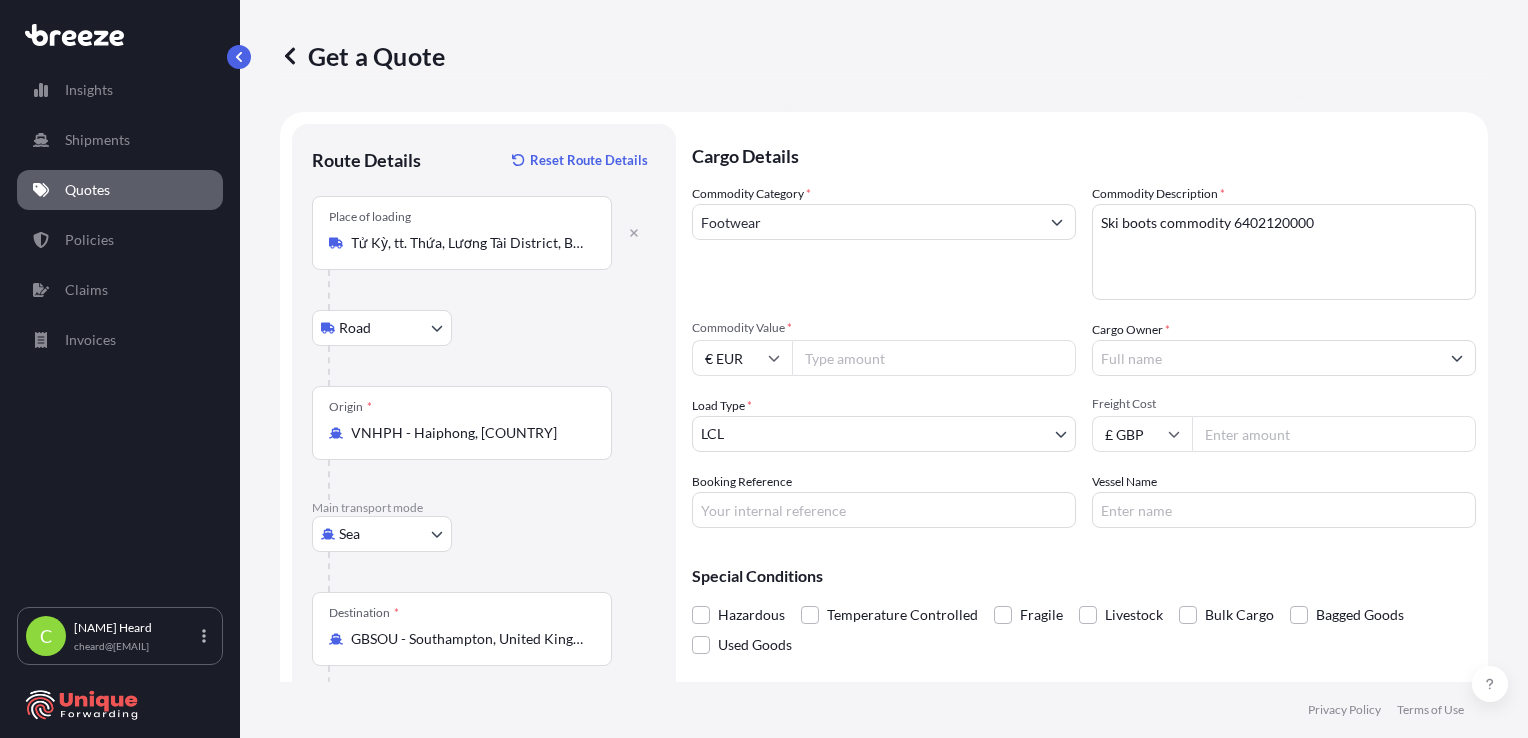 click on "Commodity Value   *" at bounding box center [934, 358] 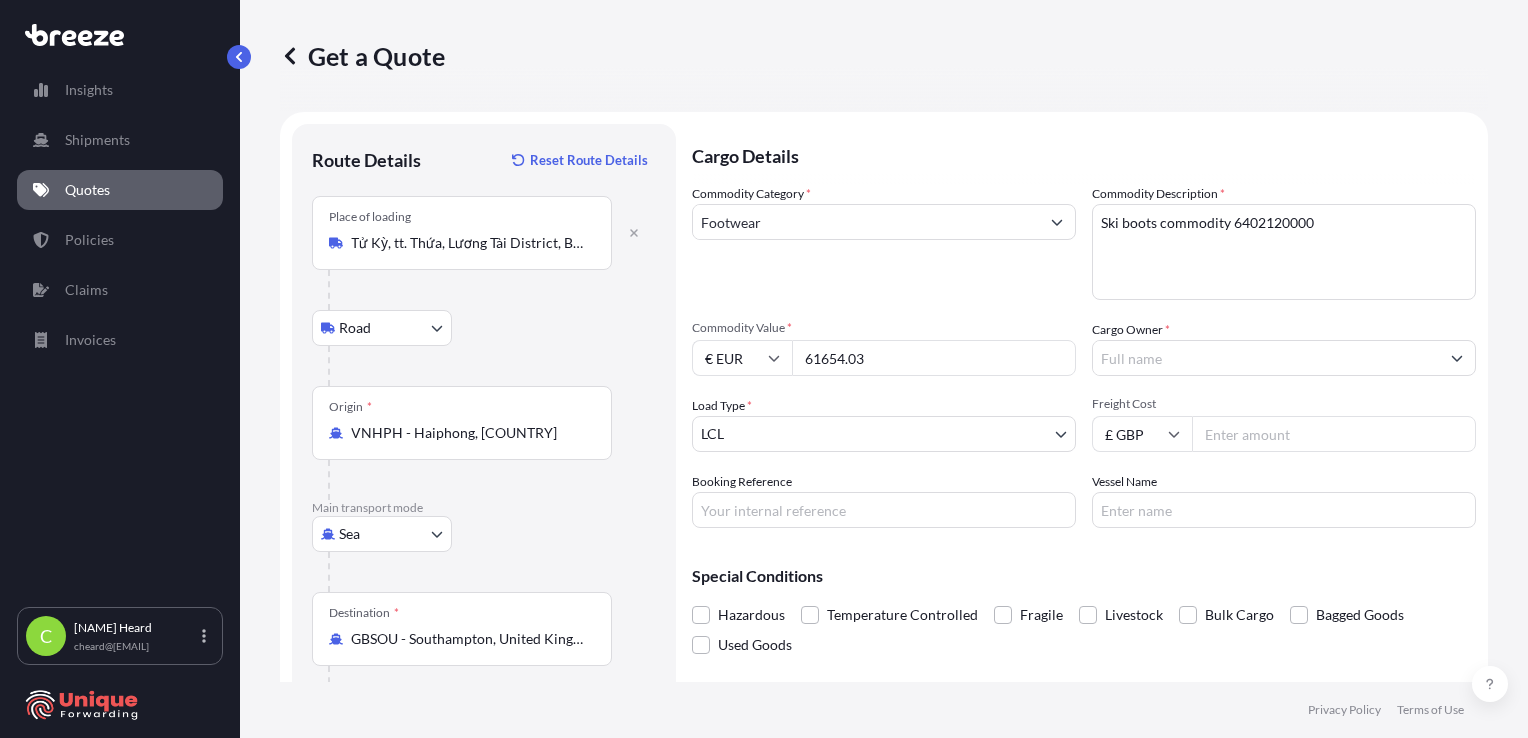 type on "61654.03" 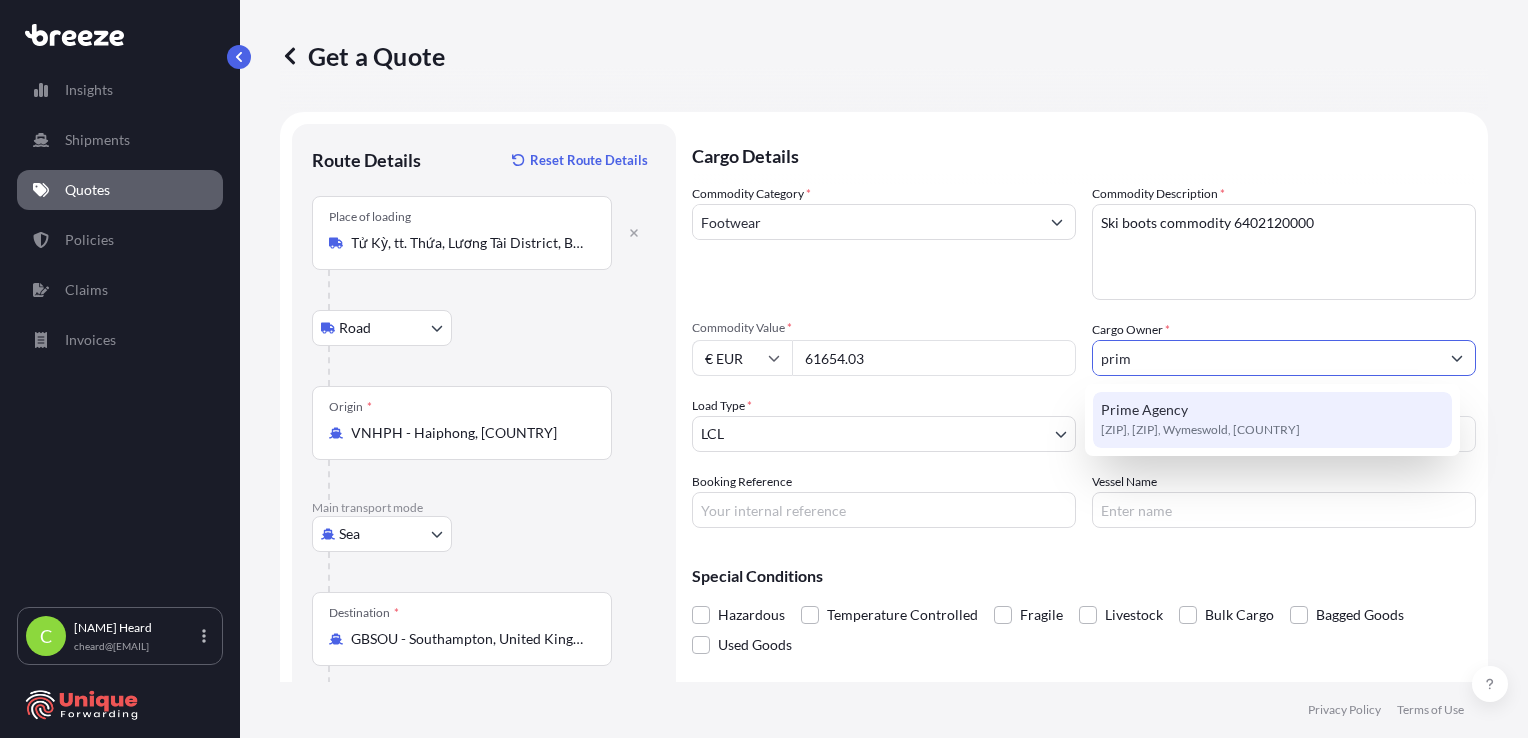 click on "Prime Agency [ZIP], [ZIP], Wymeswold, [COUNTRY]" at bounding box center [1272, 420] 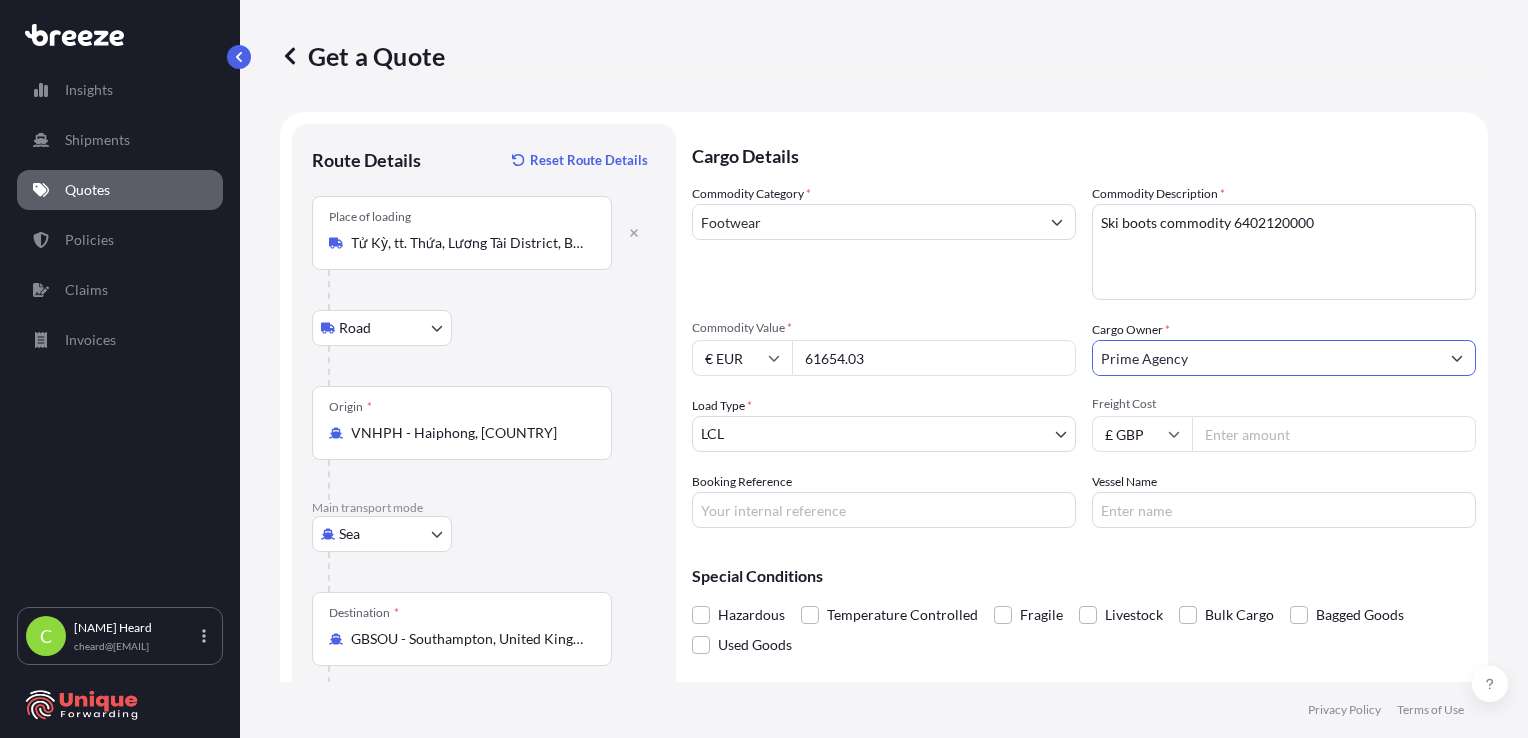 type on "Prime Agency" 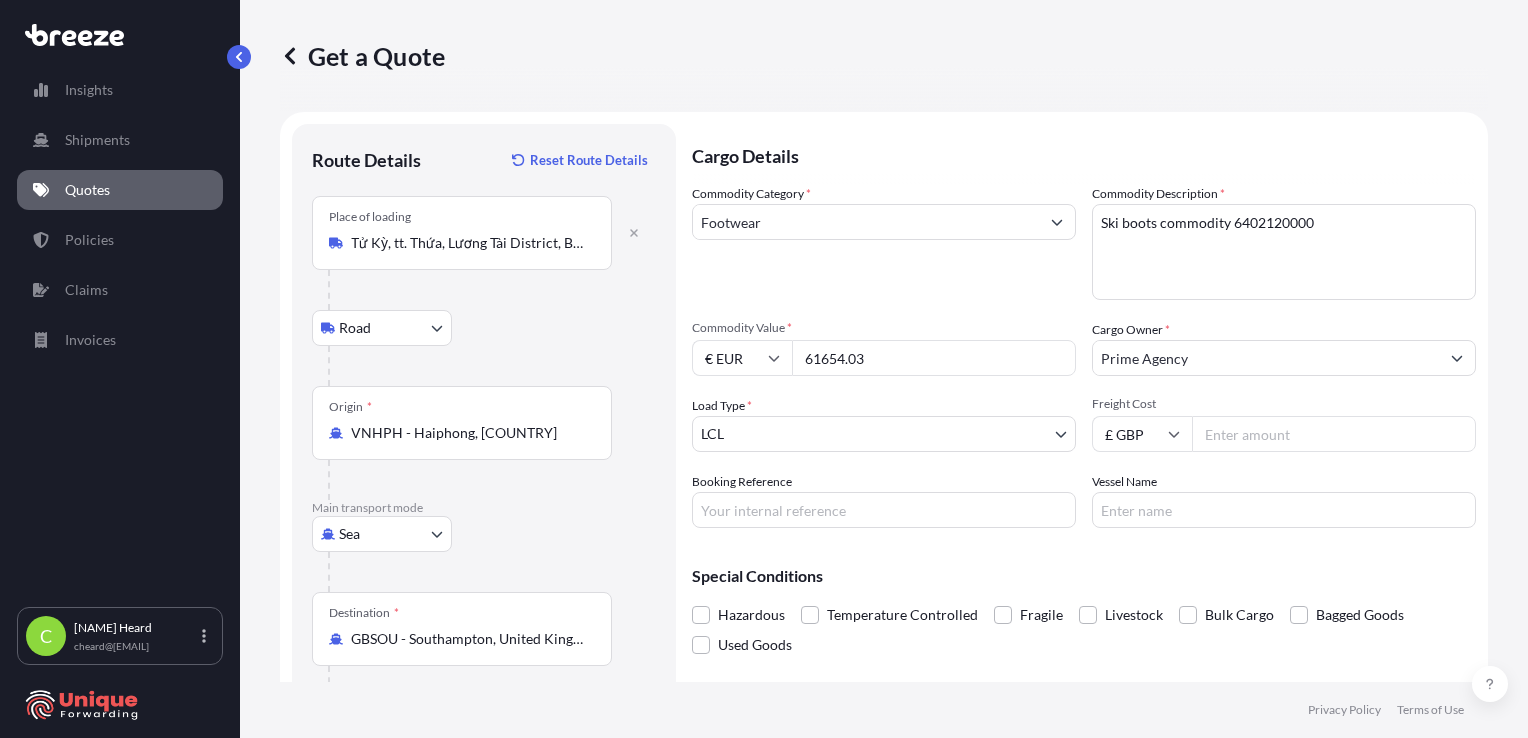 click on "Freight Cost" at bounding box center [1334, 434] 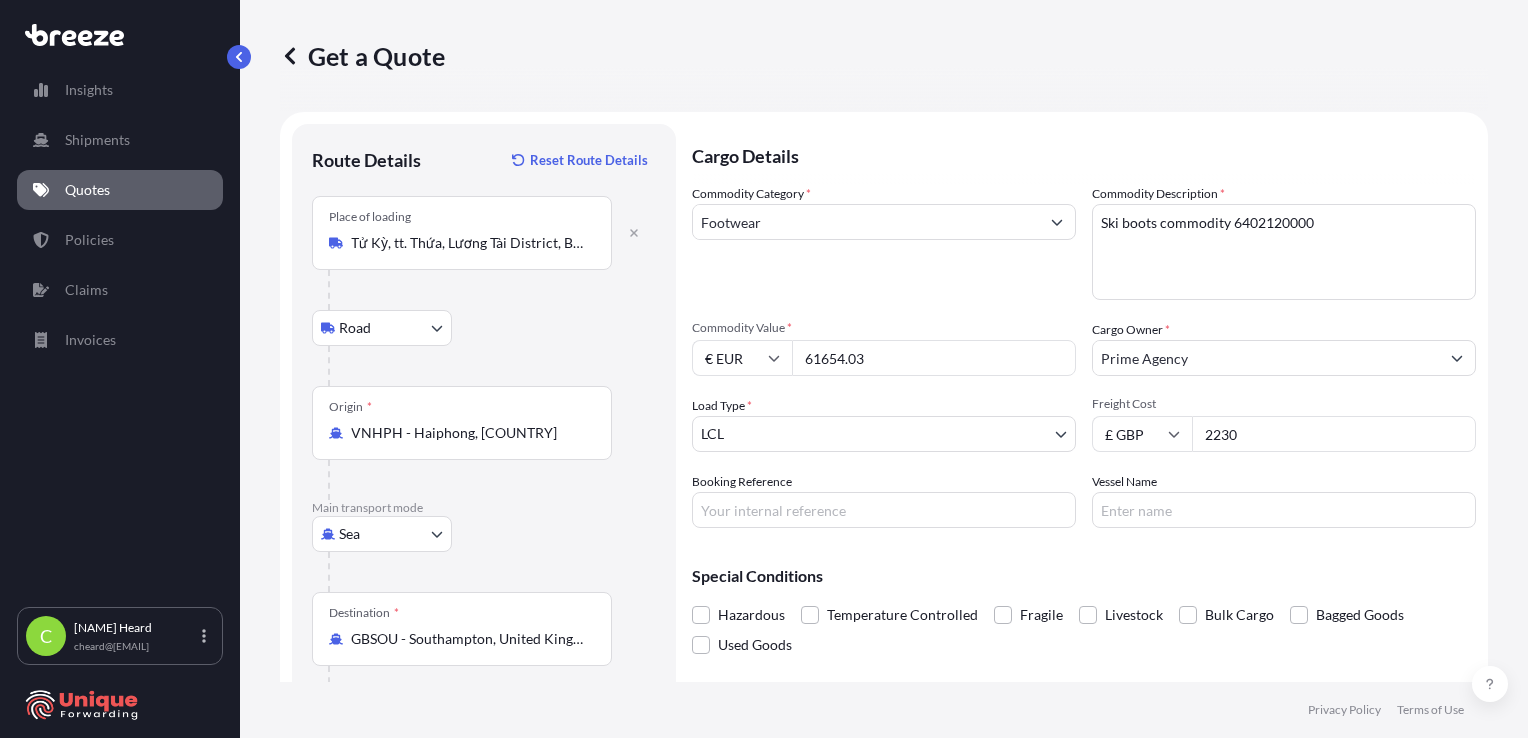 type on "2230" 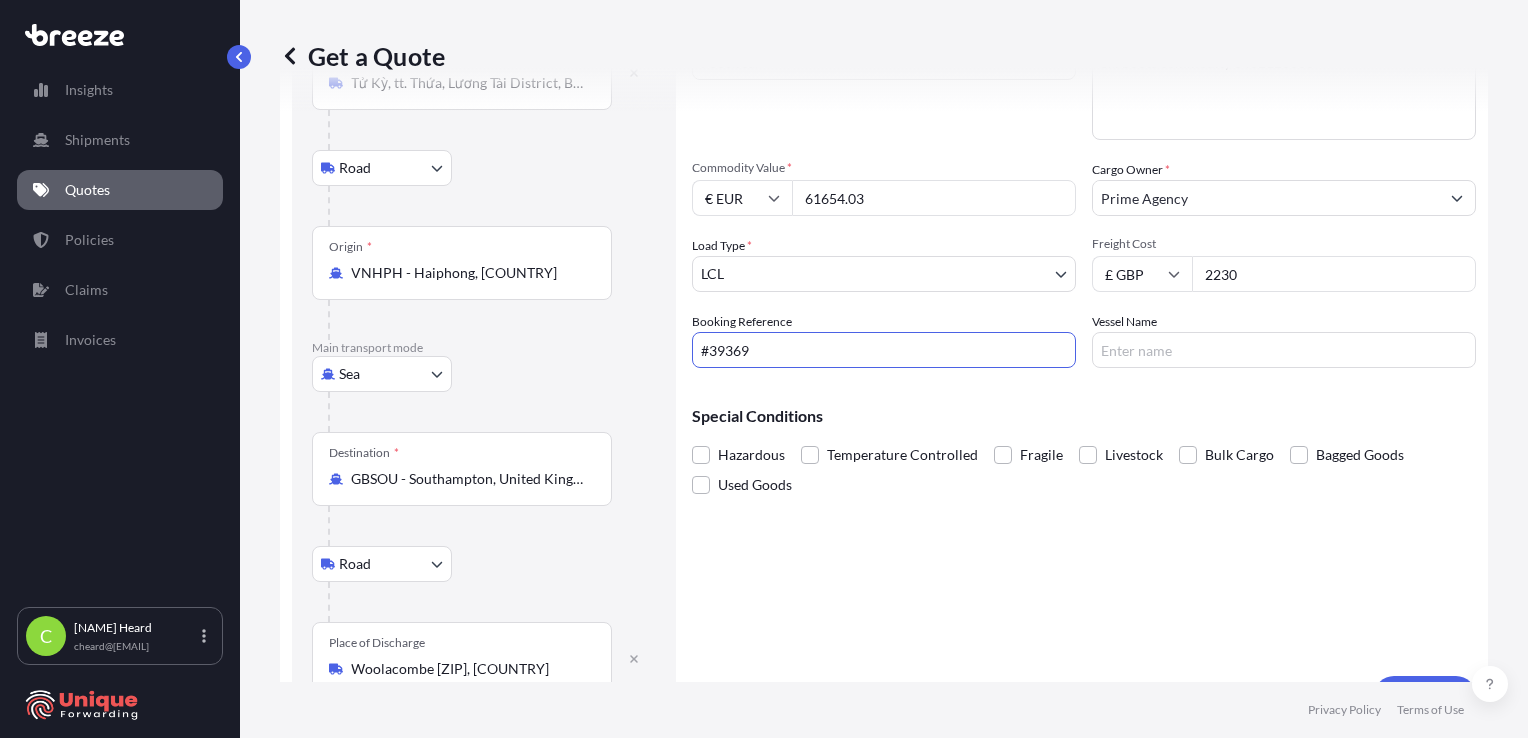 scroll, scrollTop: 204, scrollLeft: 0, axis: vertical 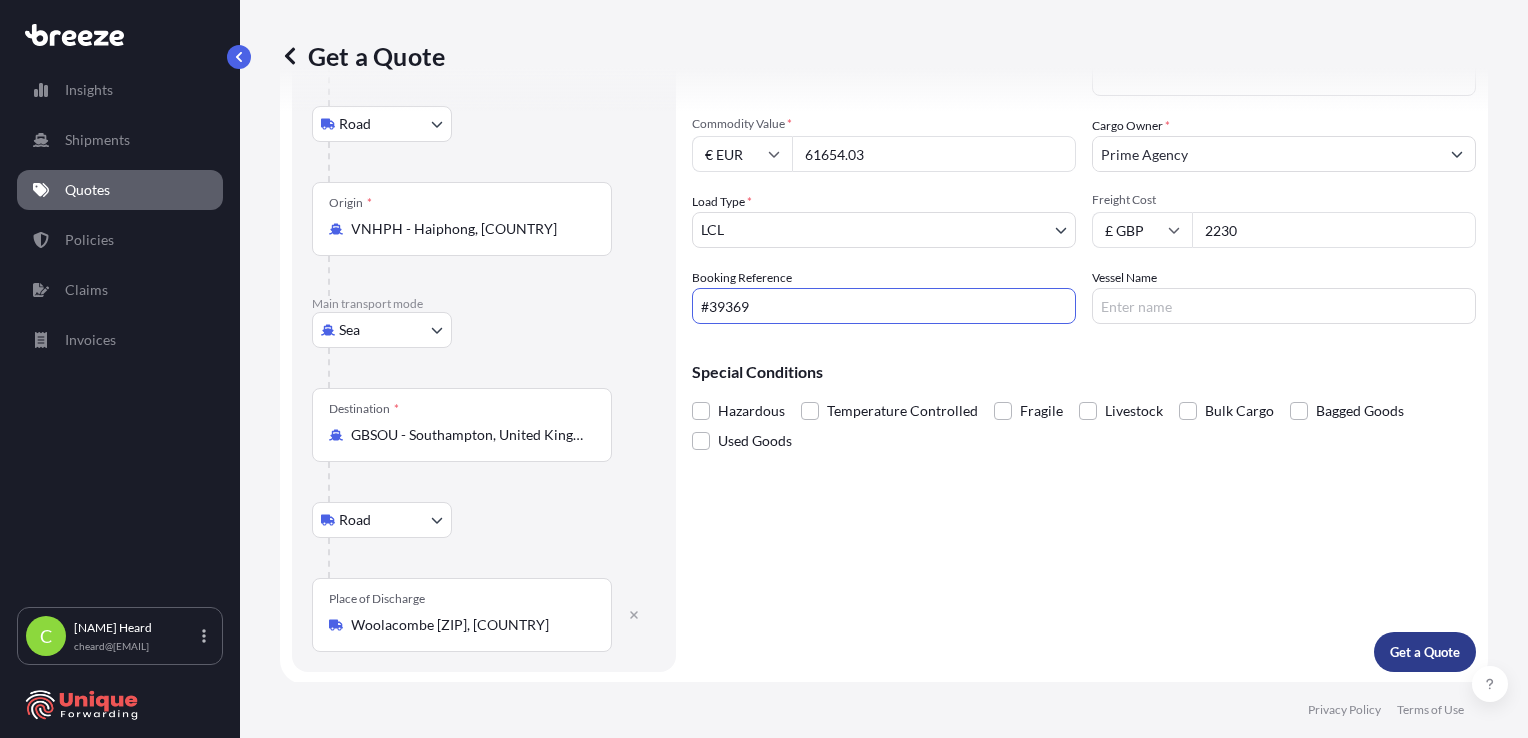 type on "#39369" 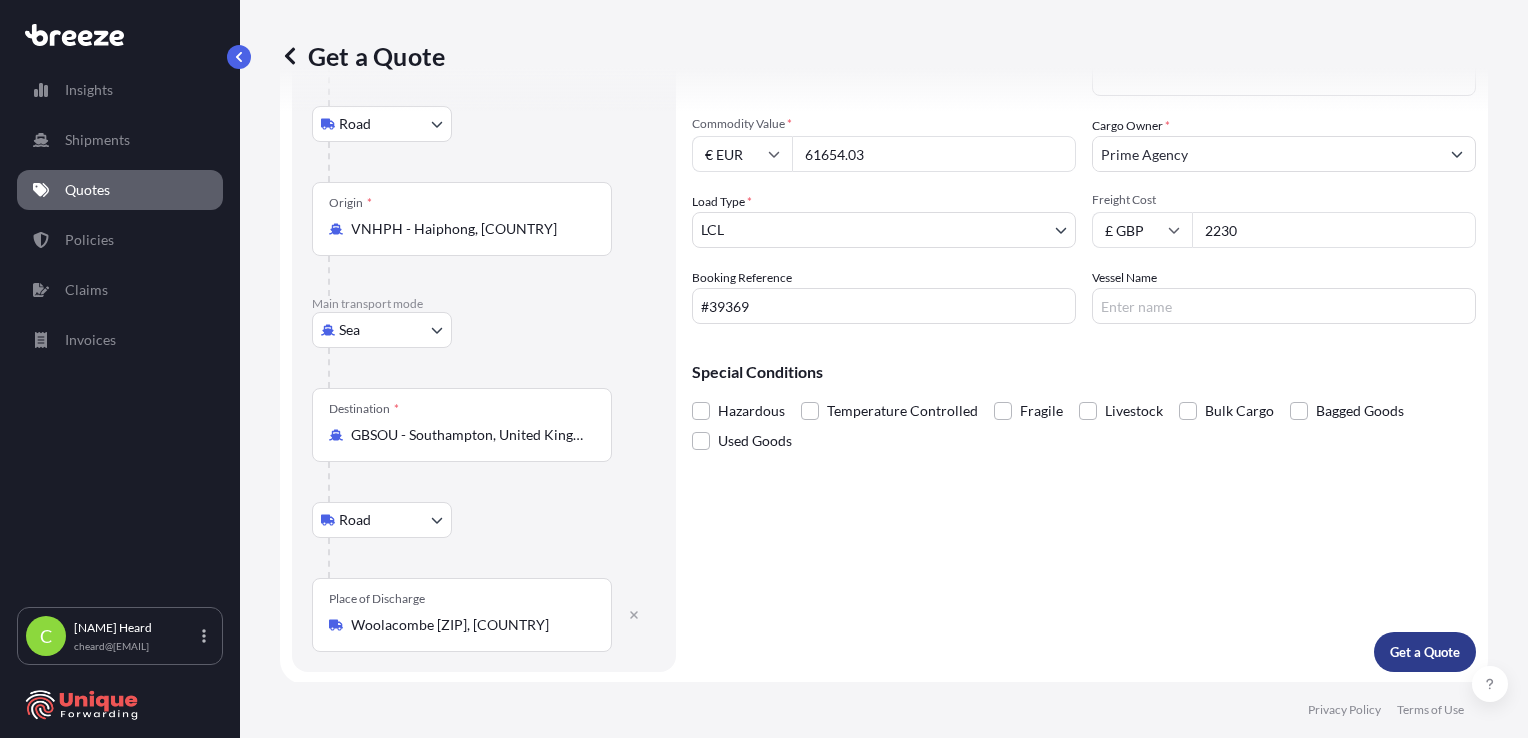 click on "Get a Quote" at bounding box center (1425, 652) 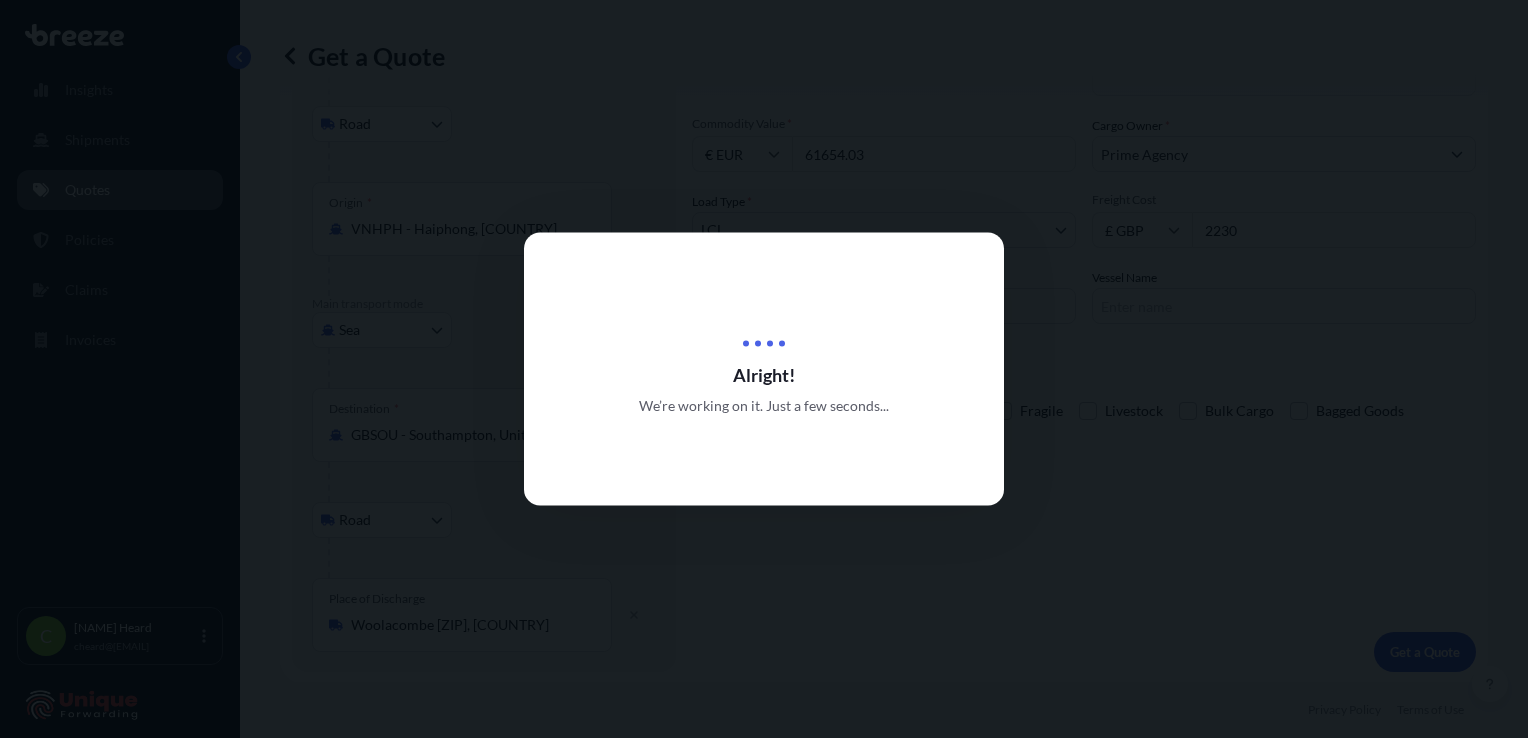 scroll, scrollTop: 0, scrollLeft: 0, axis: both 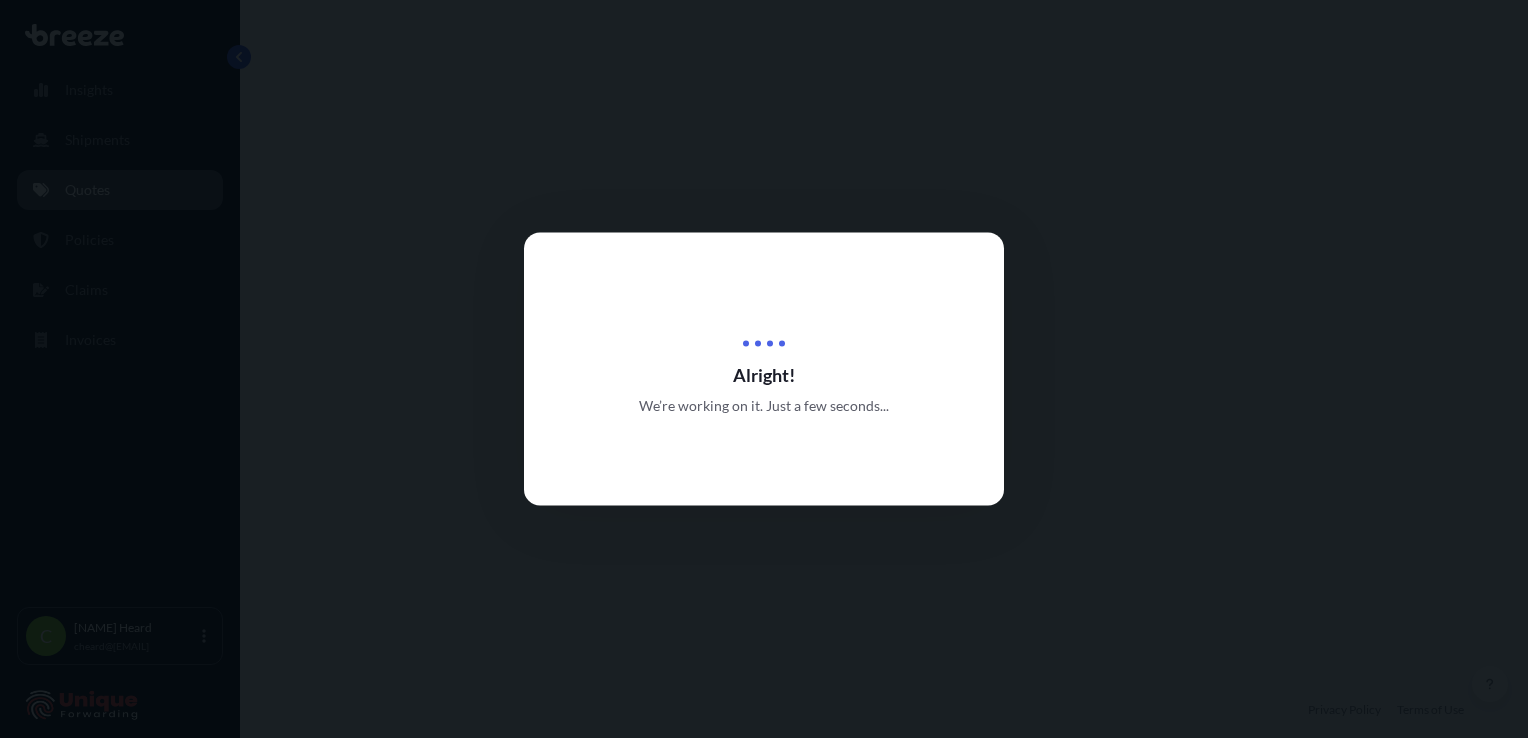 select on "Road" 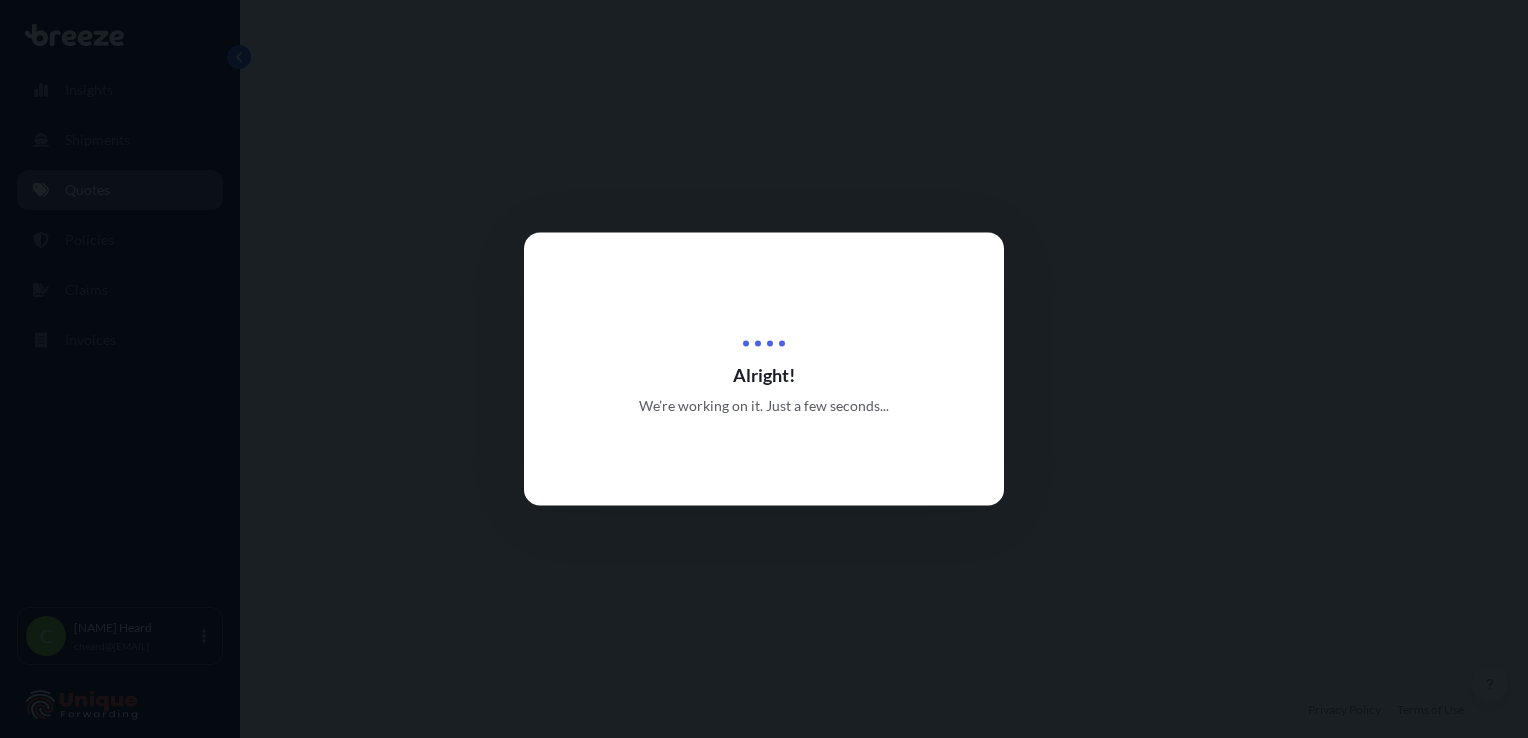 select on "Sea" 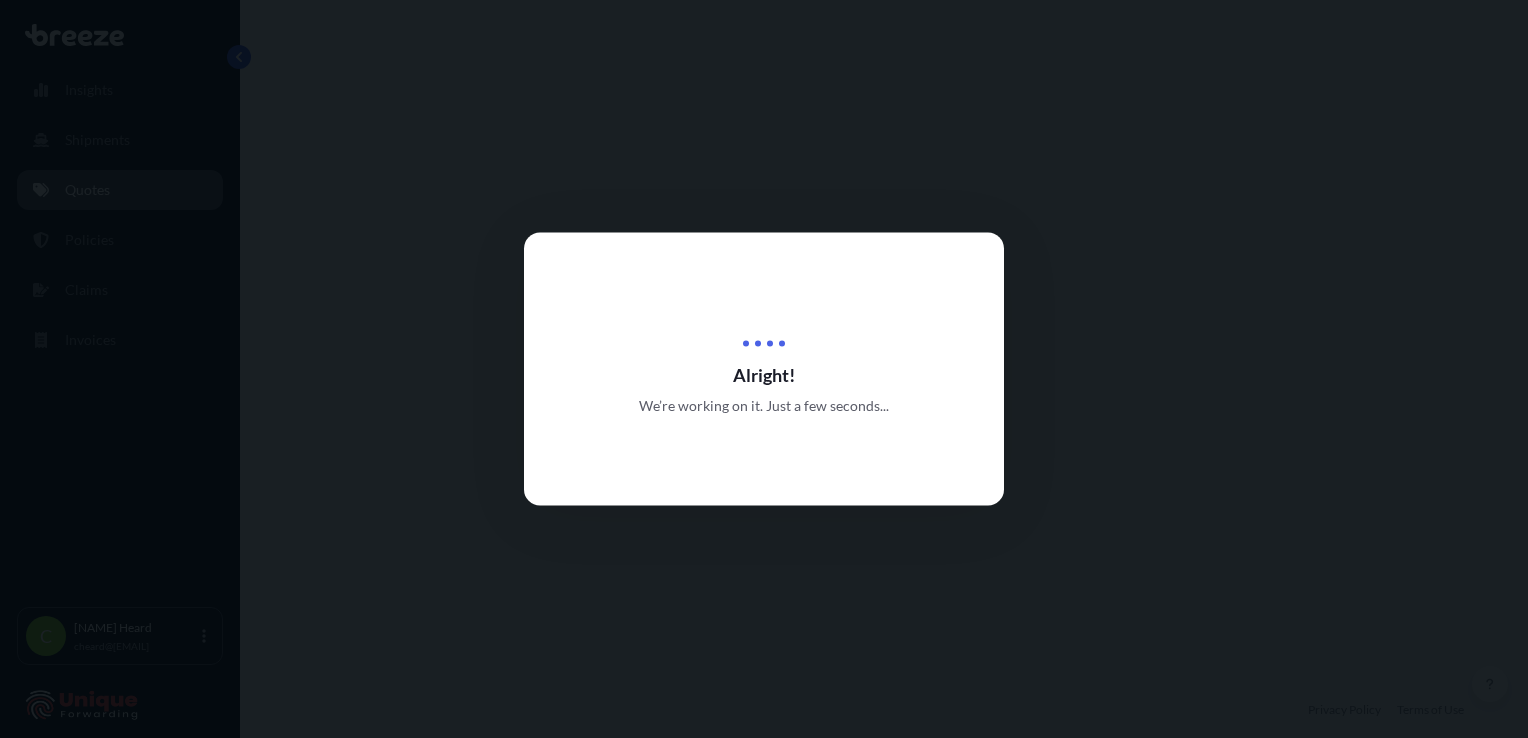 select on "1" 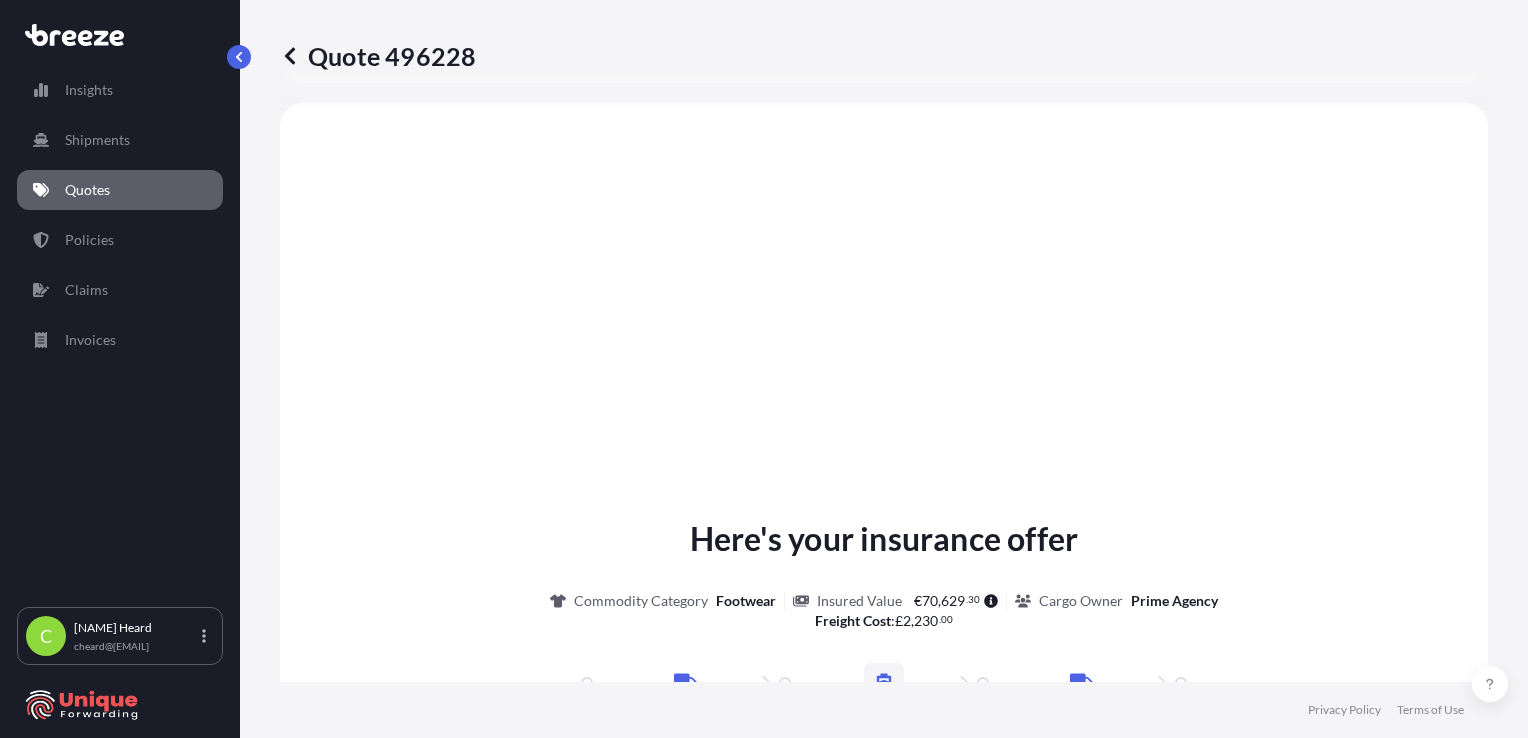 scroll, scrollTop: 798, scrollLeft: 0, axis: vertical 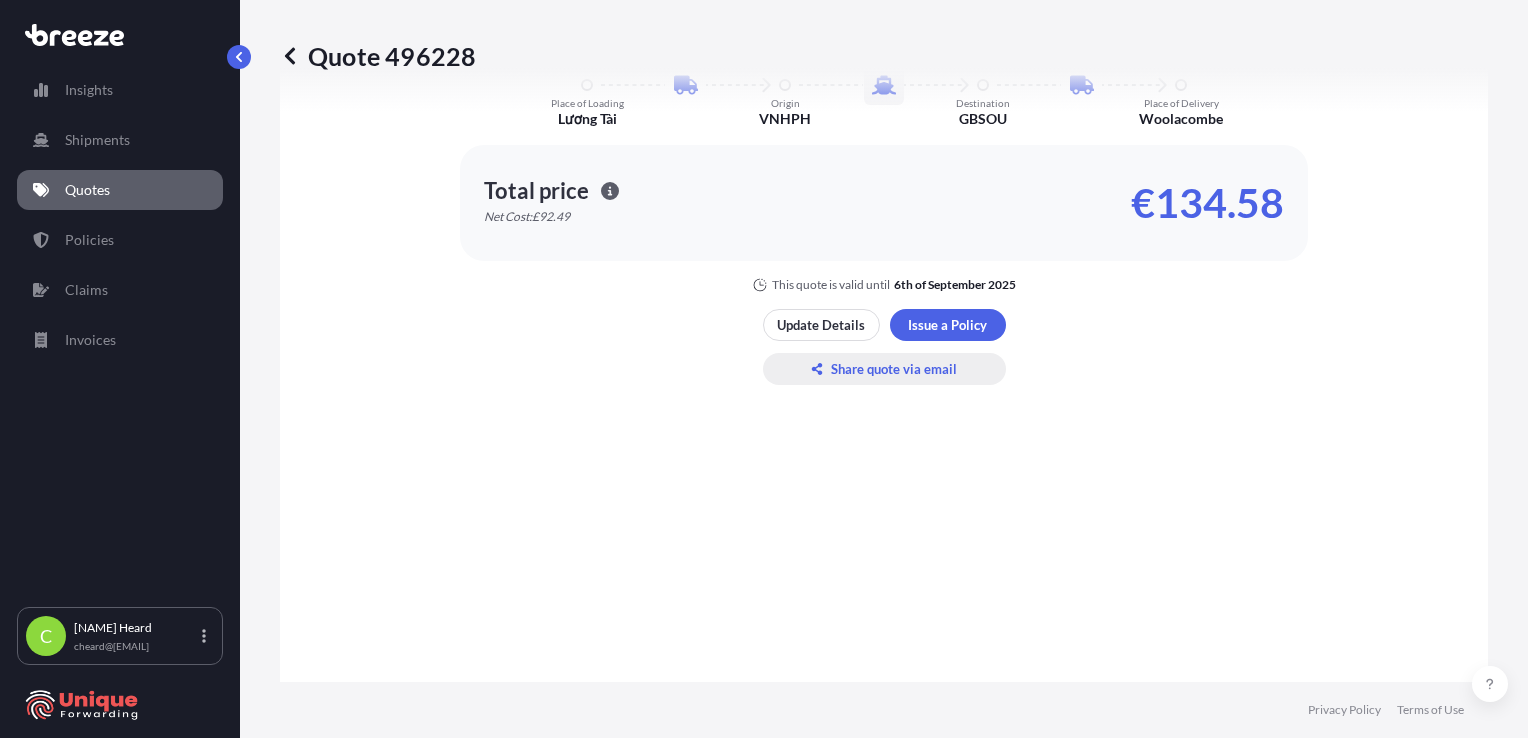 click on "Share quote via email" at bounding box center [894, 369] 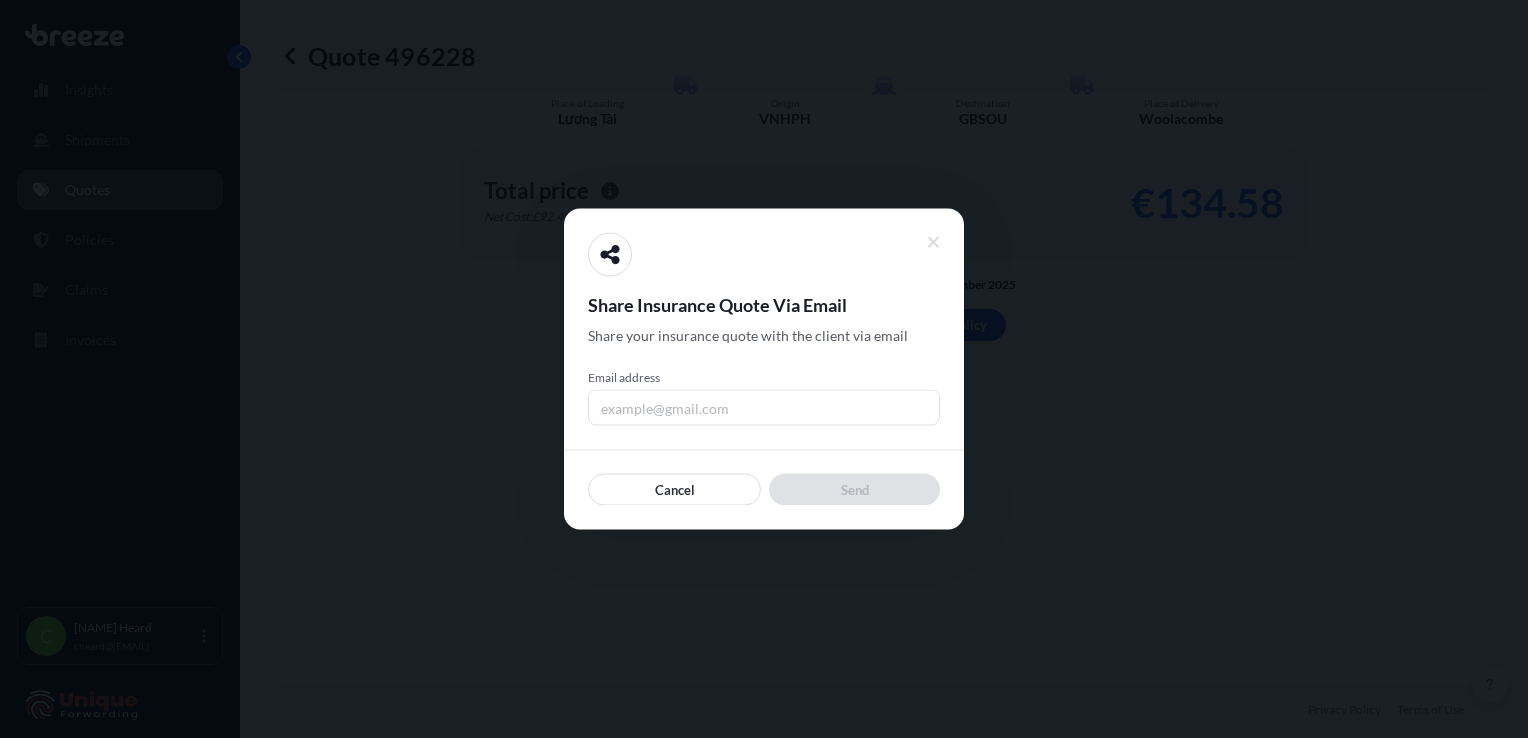 click on "Email address" at bounding box center [764, 408] 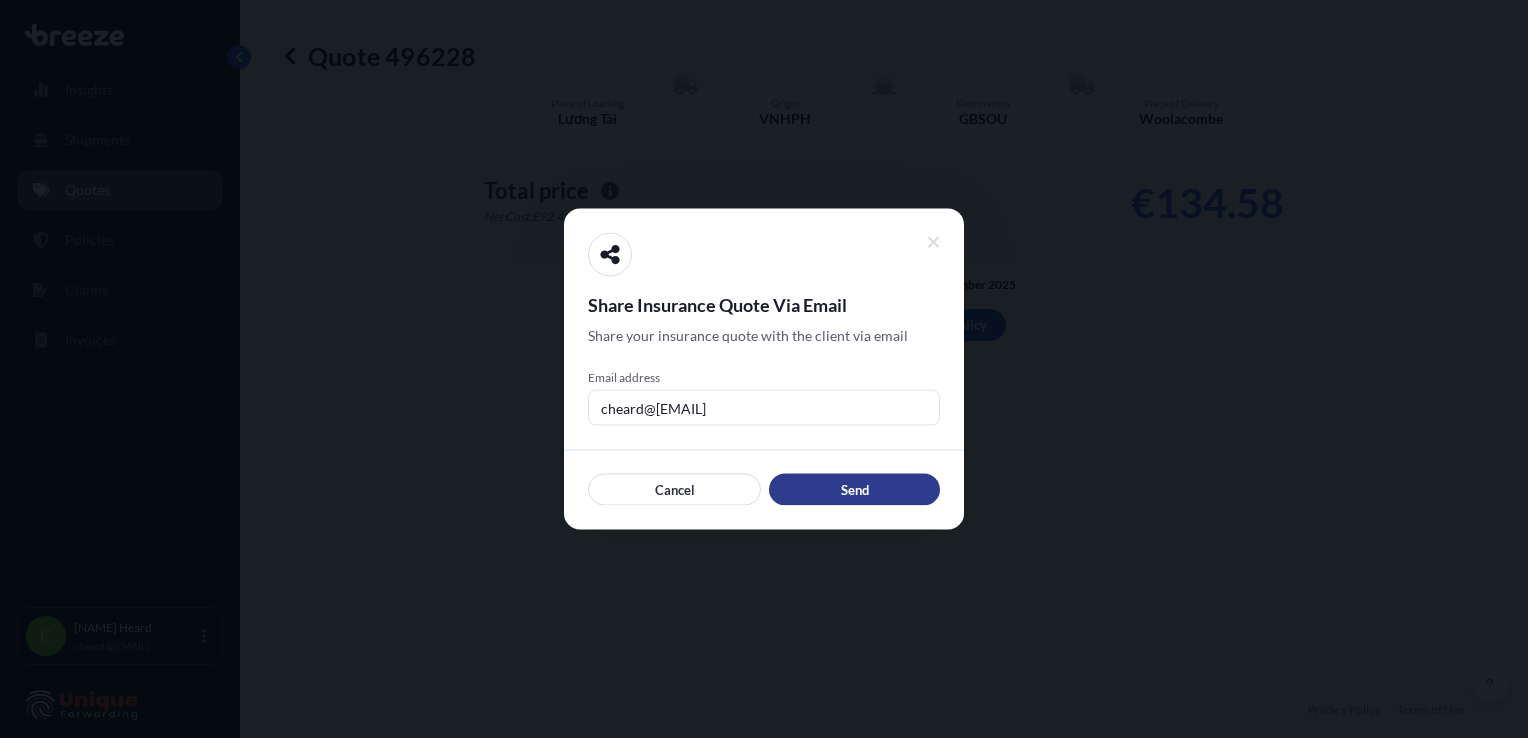 type 